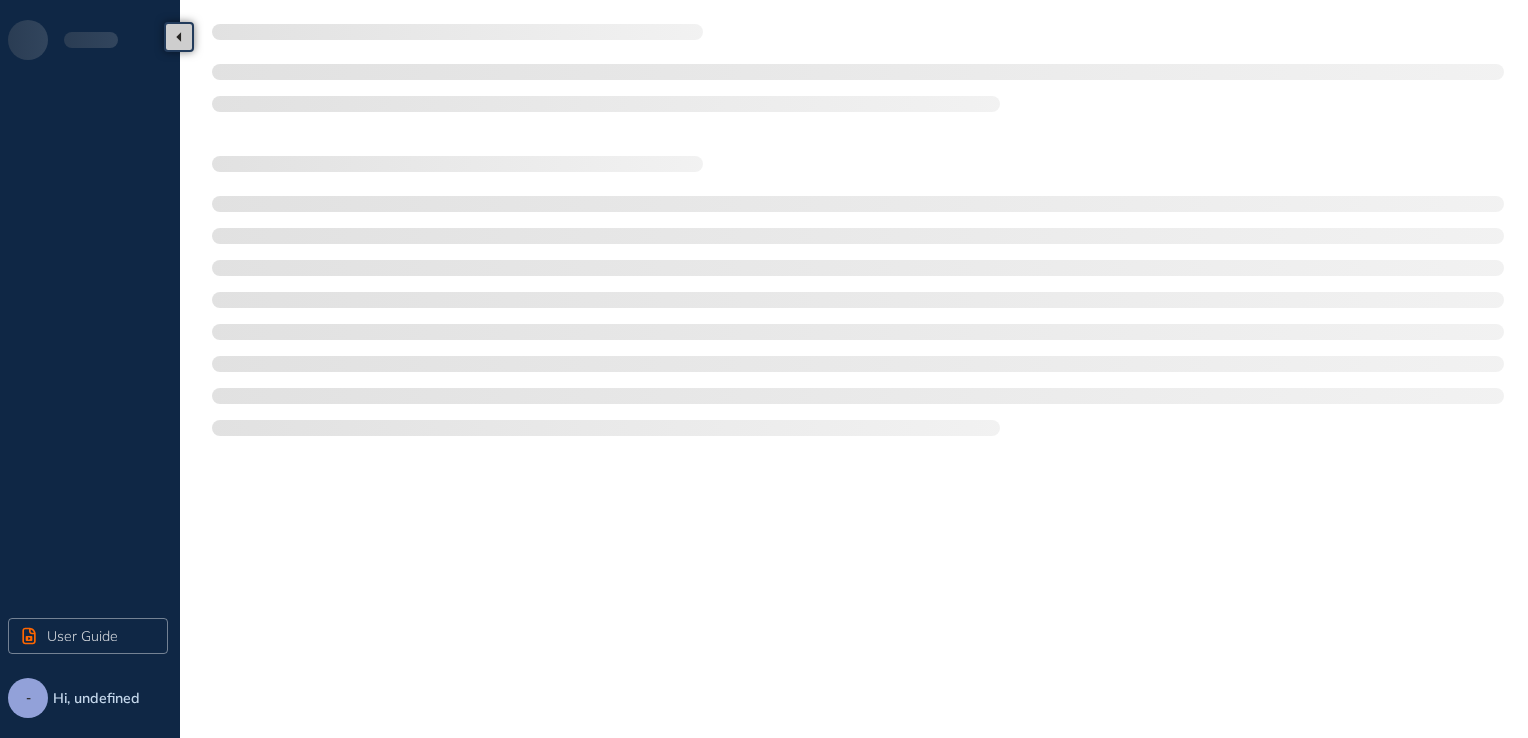 scroll, scrollTop: 0, scrollLeft: 0, axis: both 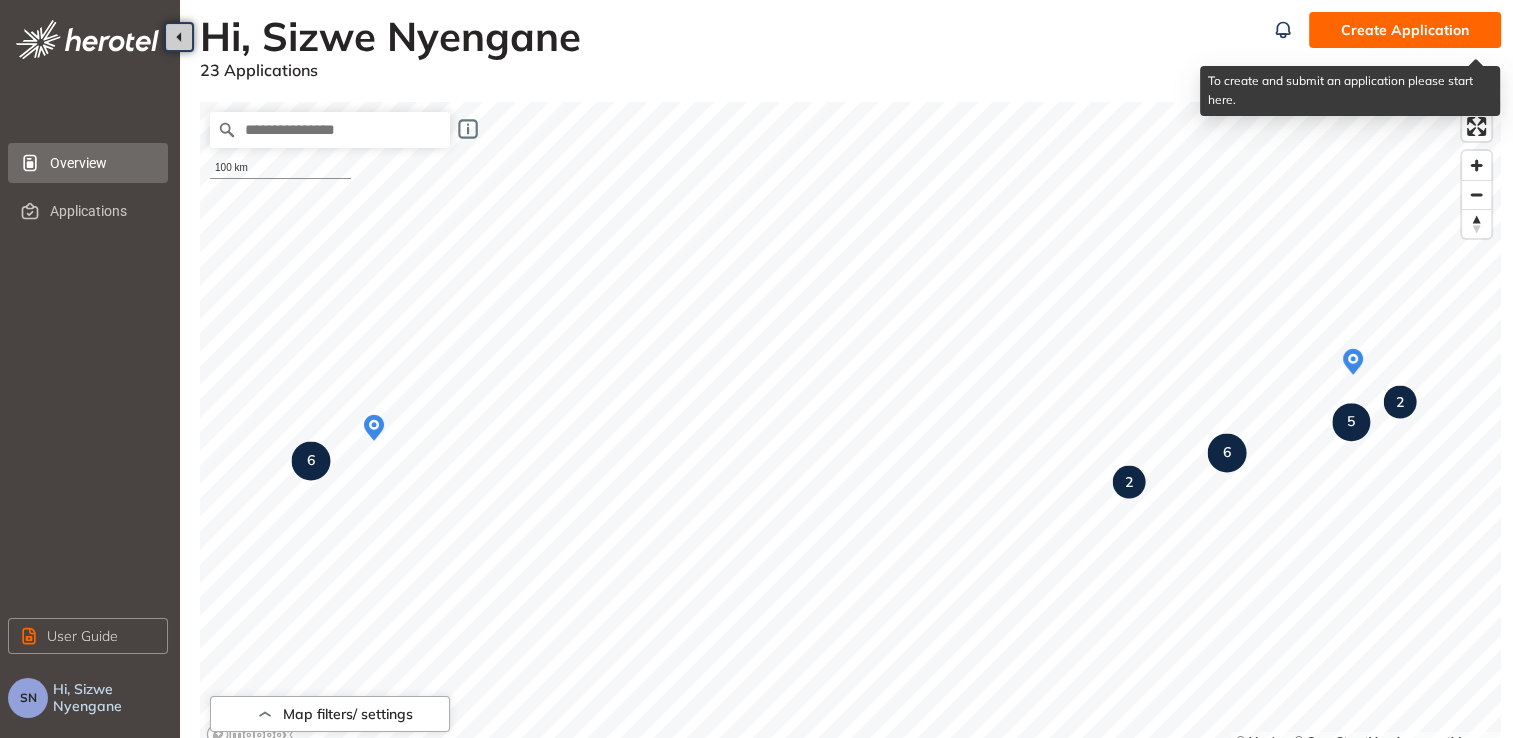 click on "Create Application" at bounding box center [1405, 30] 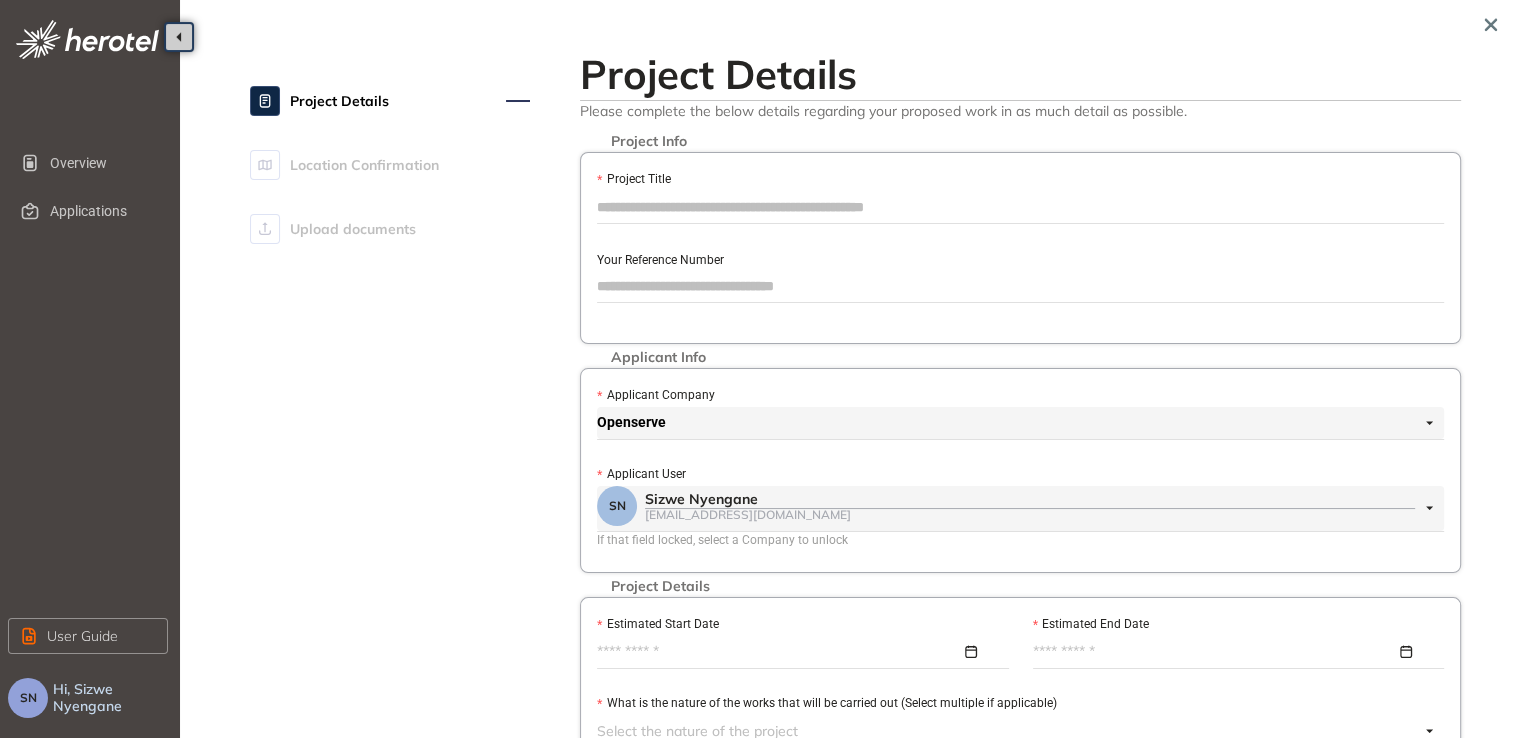 click on "Project Title" at bounding box center [1020, 207] 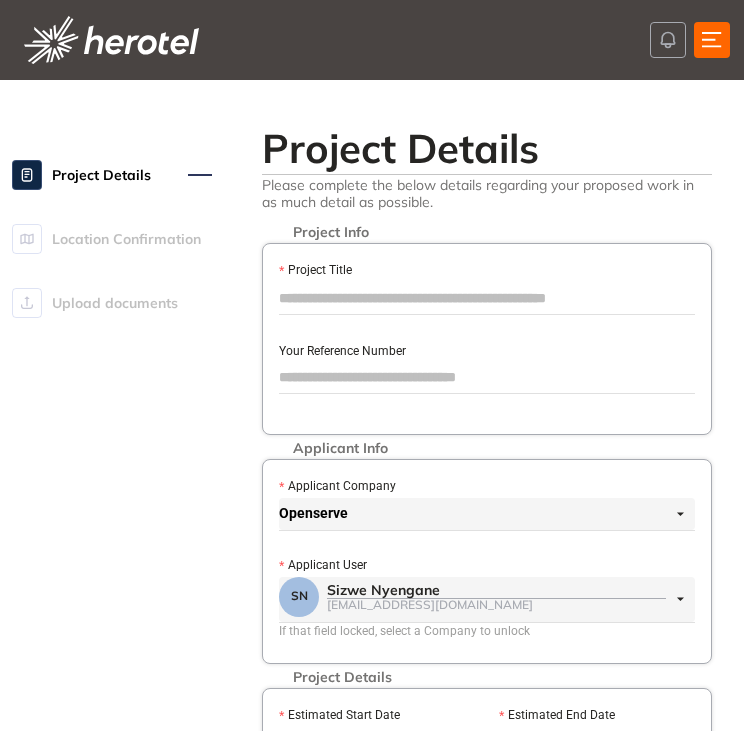 click on "Project Title" at bounding box center (487, 298) 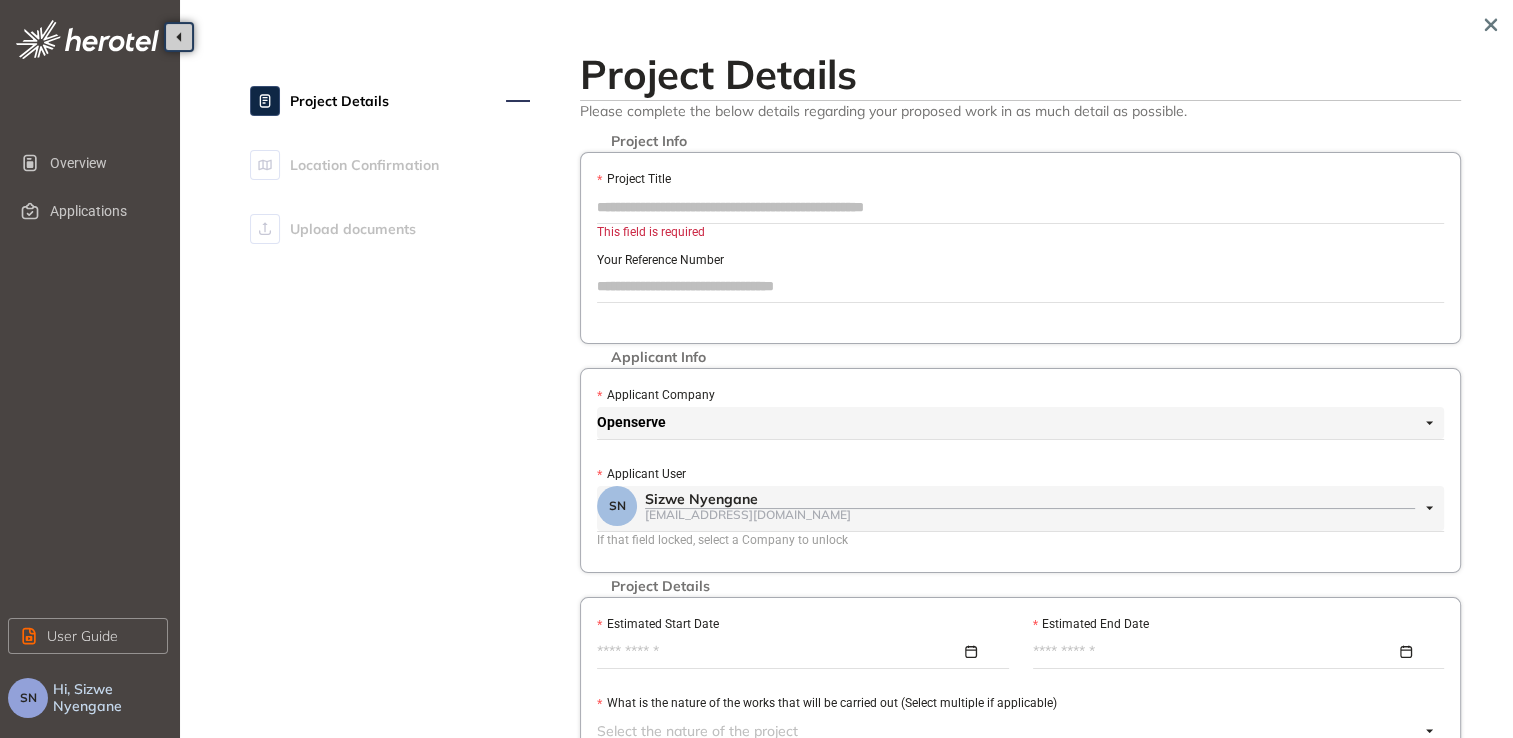 click on "Project Title" at bounding box center [1020, 207] 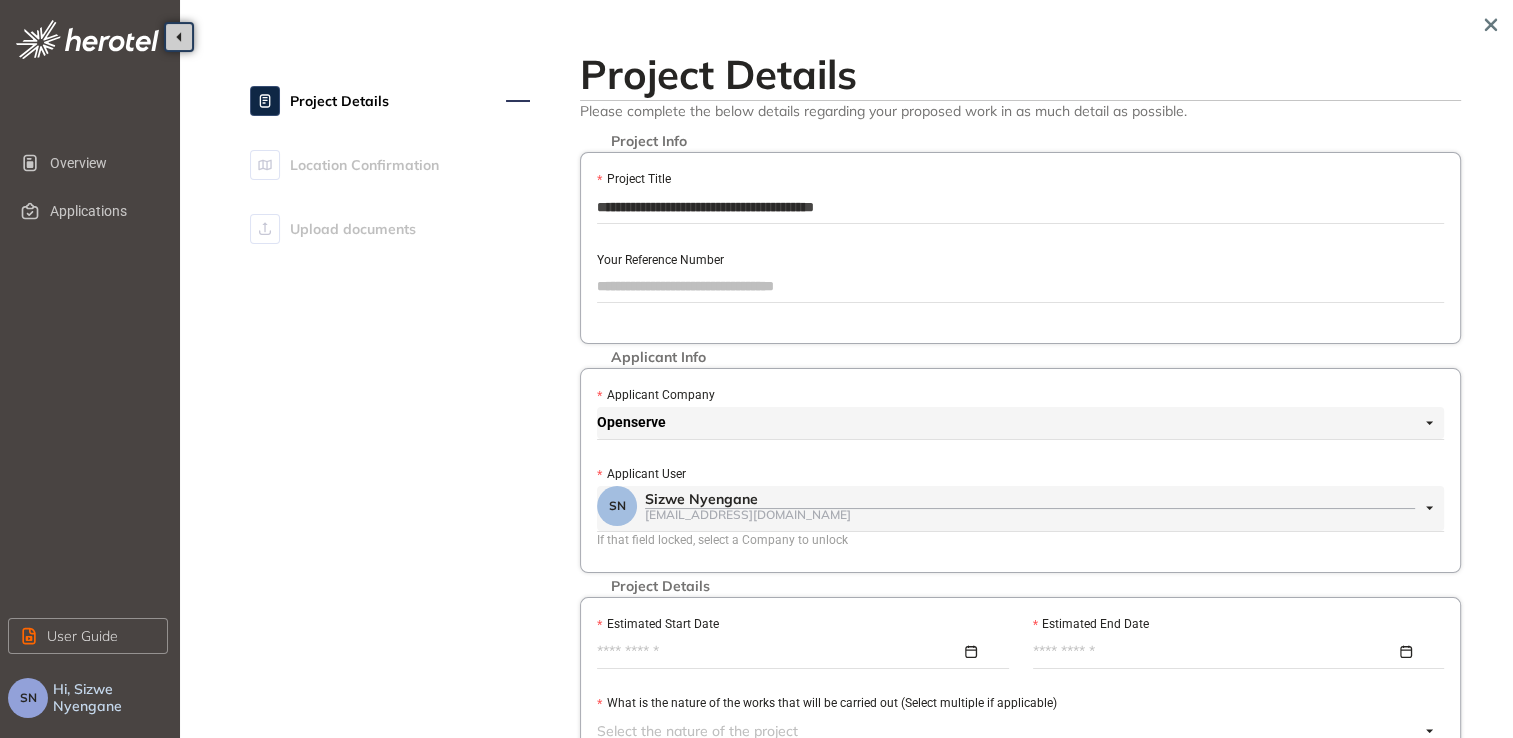 type on "**********" 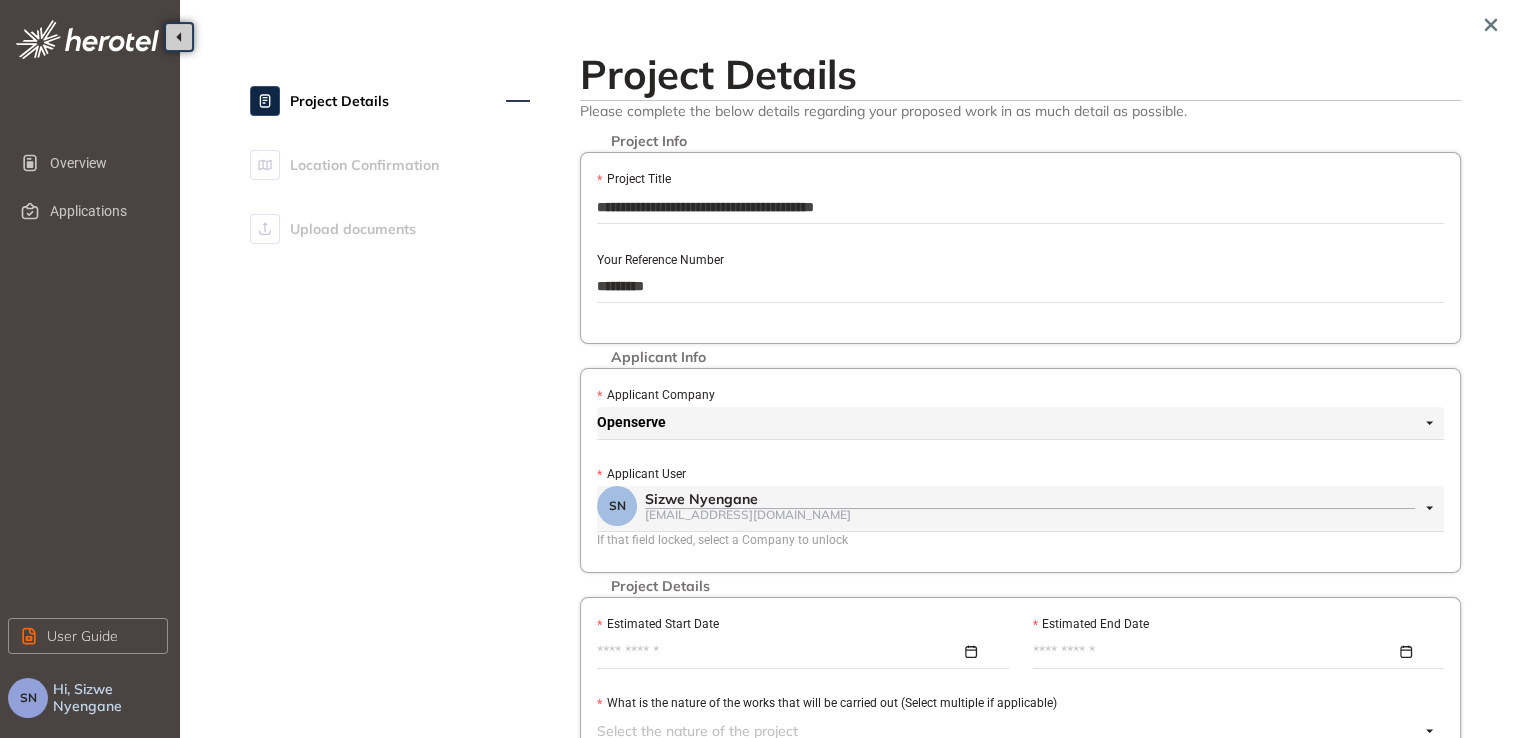 click on "*********" at bounding box center (1020, 286) 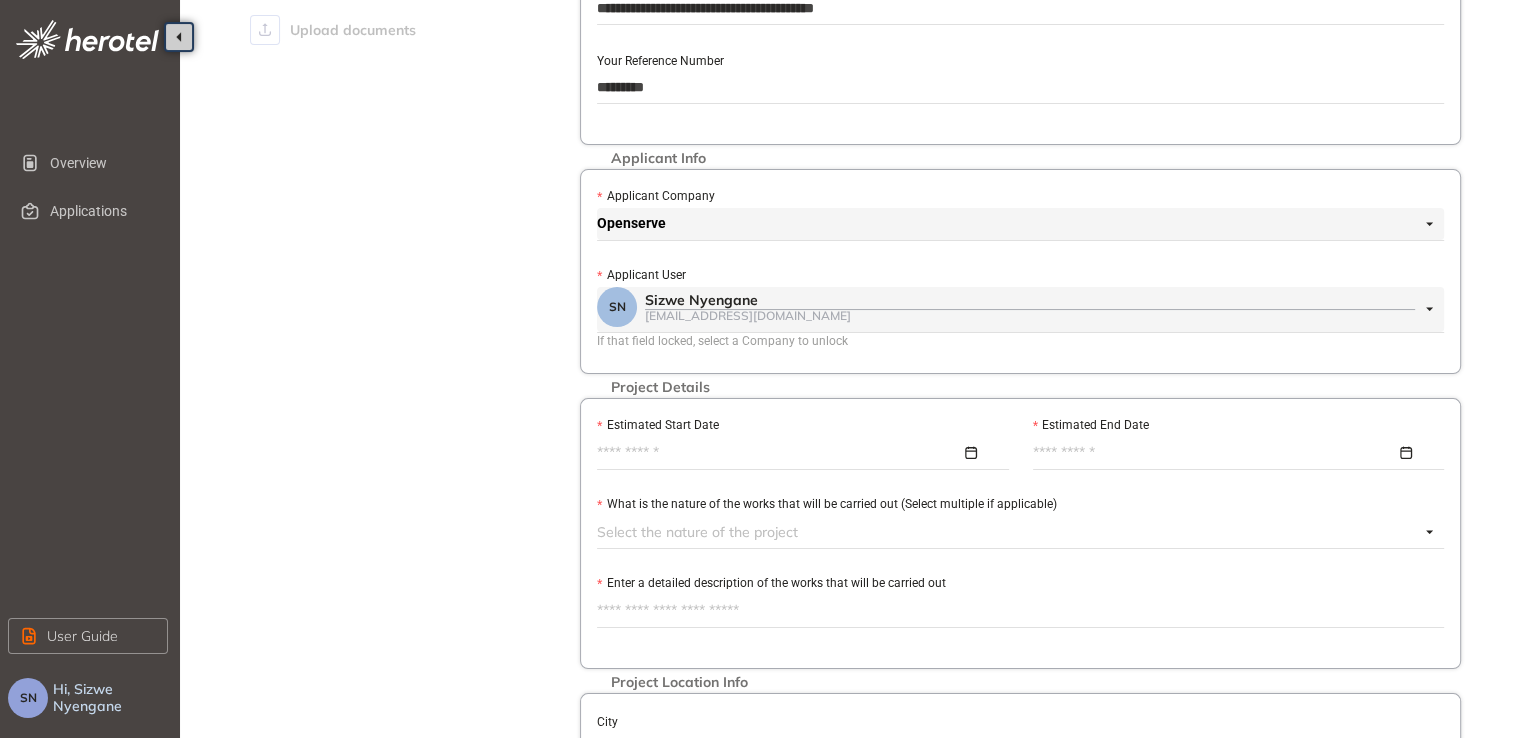 scroll, scrollTop: 200, scrollLeft: 0, axis: vertical 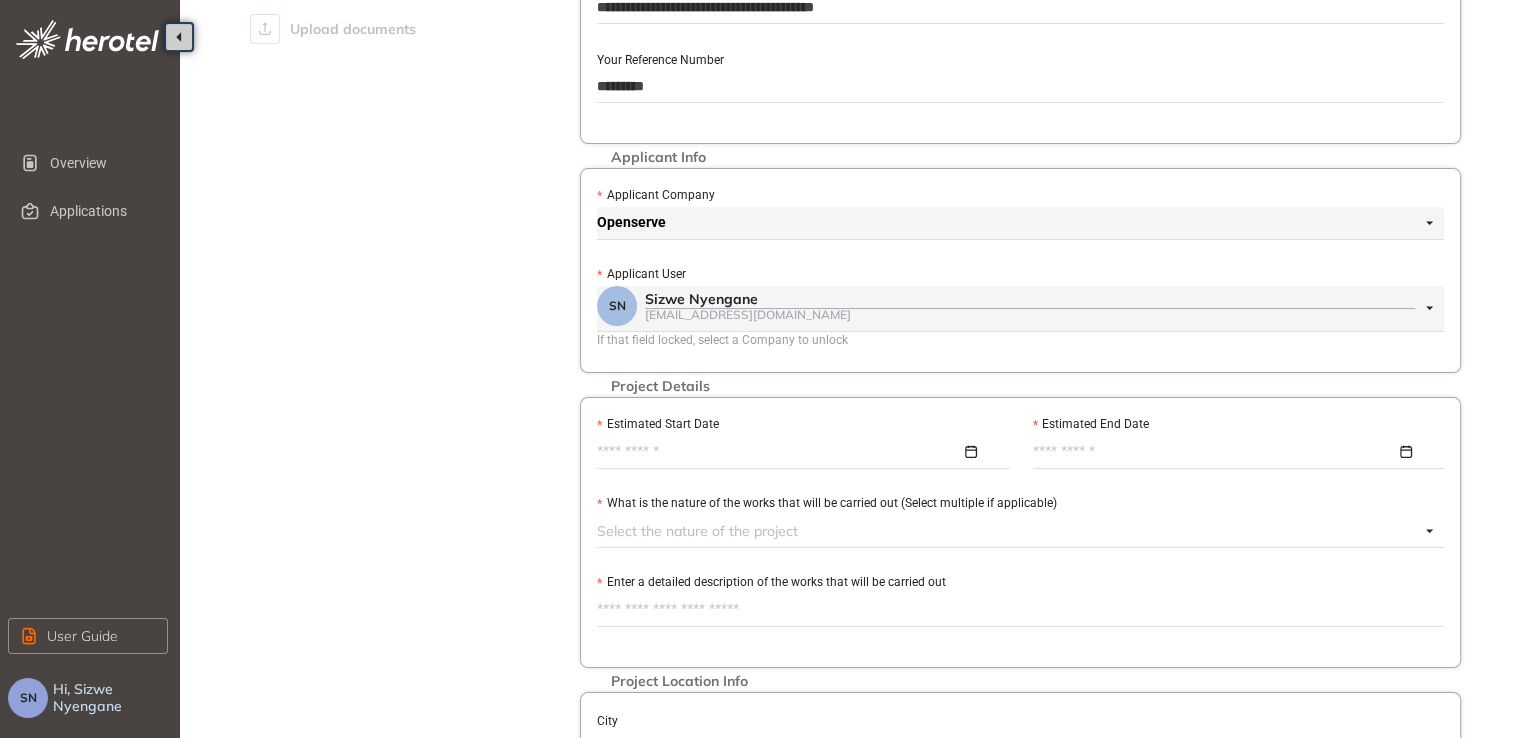 type on "*********" 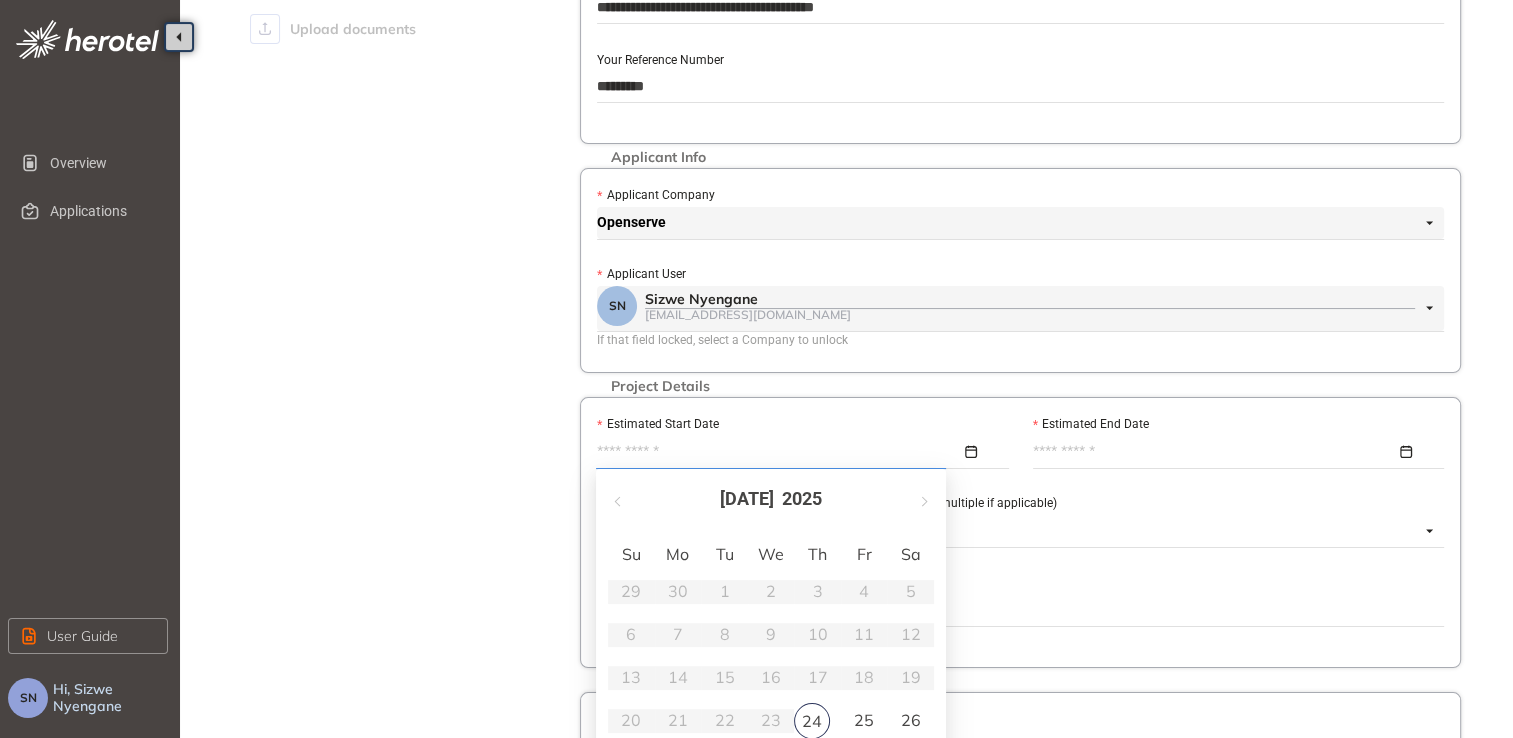 click on "Select the nature of the project" at bounding box center [1020, 531] 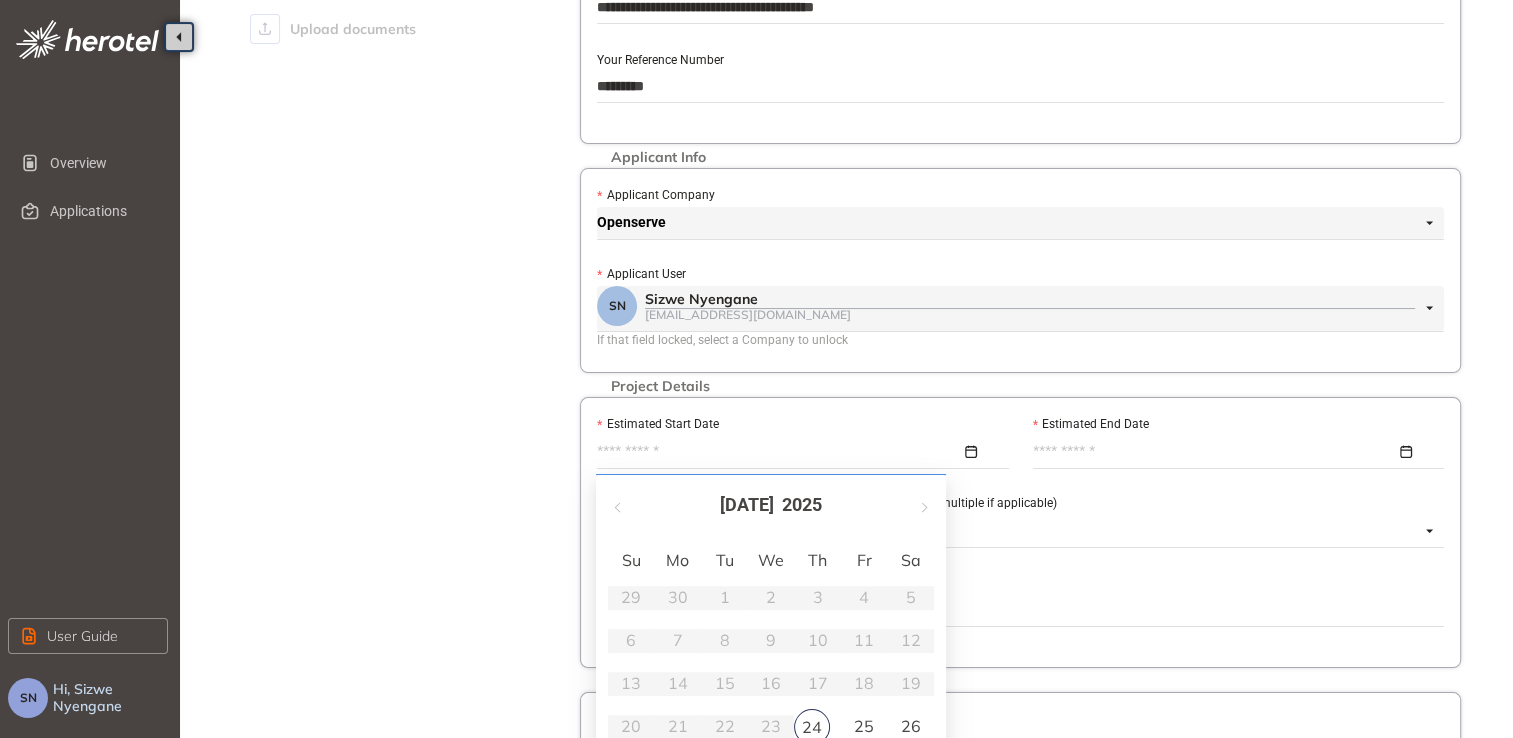 click on "Estimated Start Date" at bounding box center [779, 452] 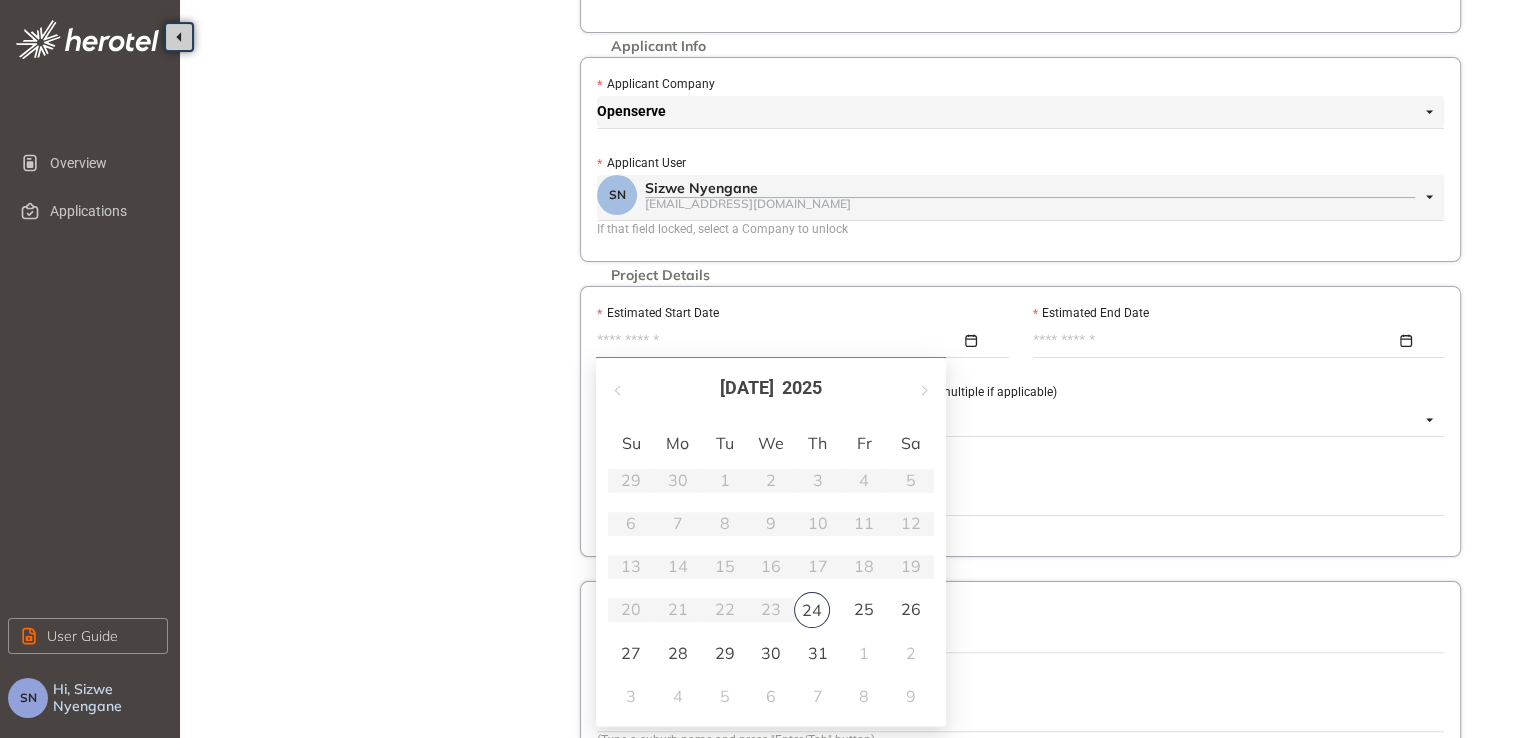 scroll, scrollTop: 333, scrollLeft: 0, axis: vertical 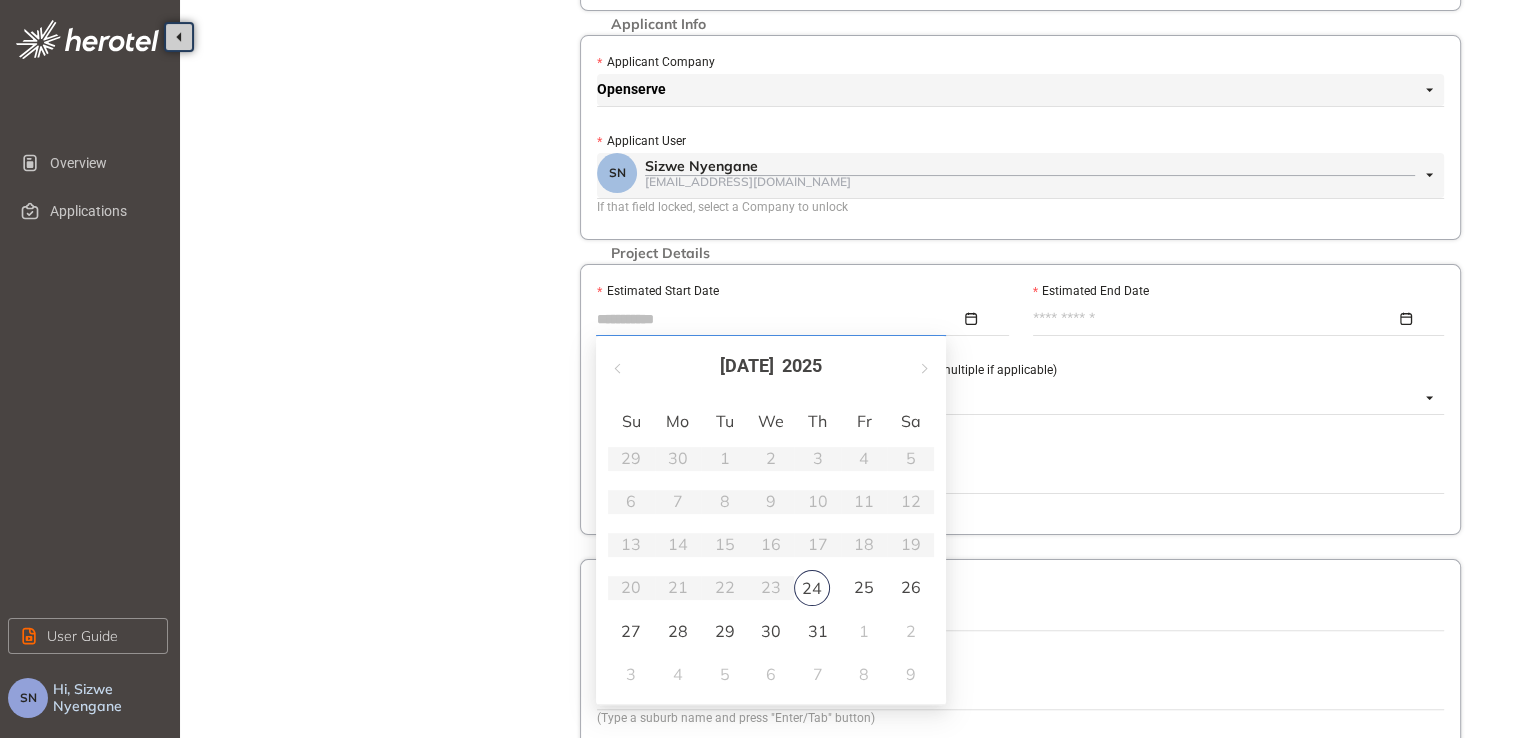 type on "**********" 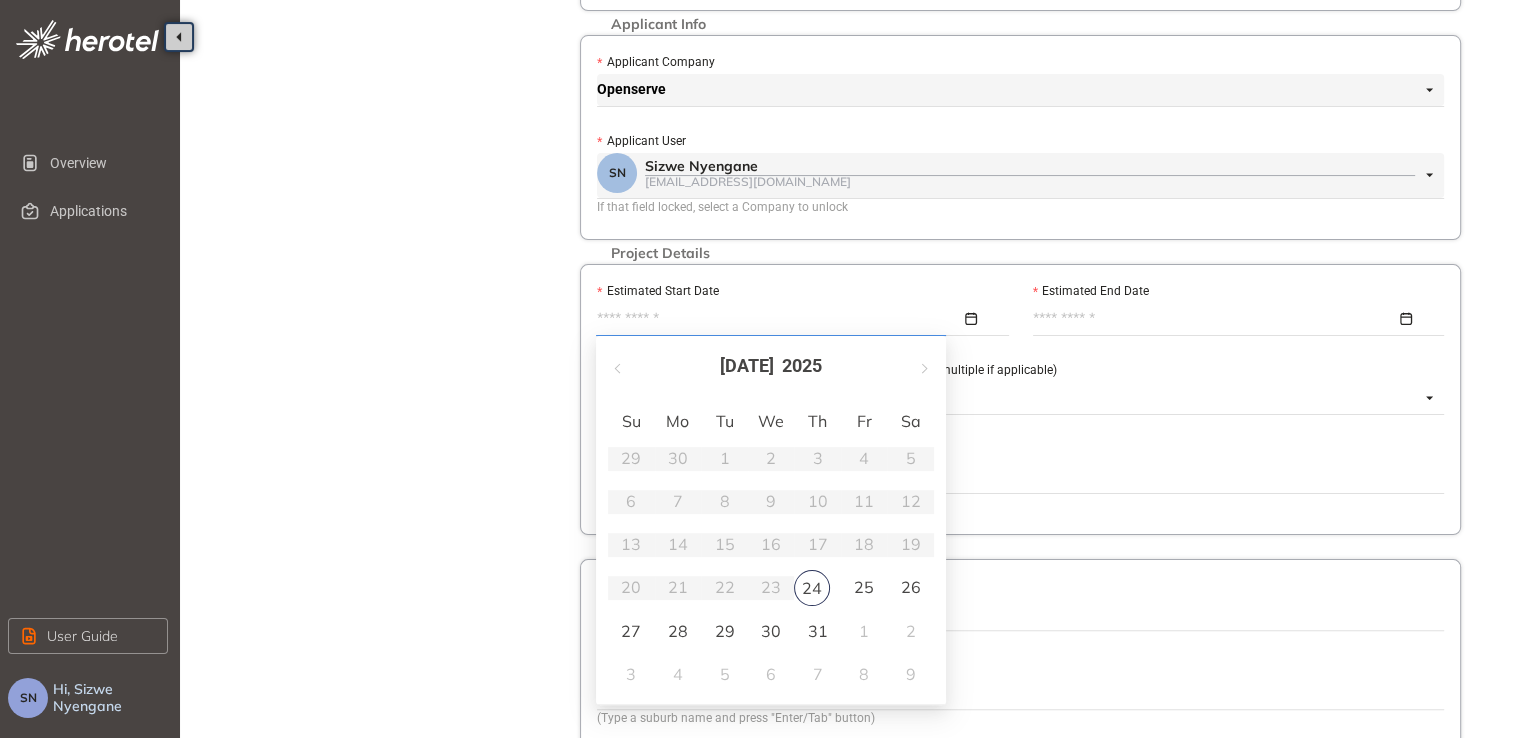 click on "[DATE]" at bounding box center [771, 366] 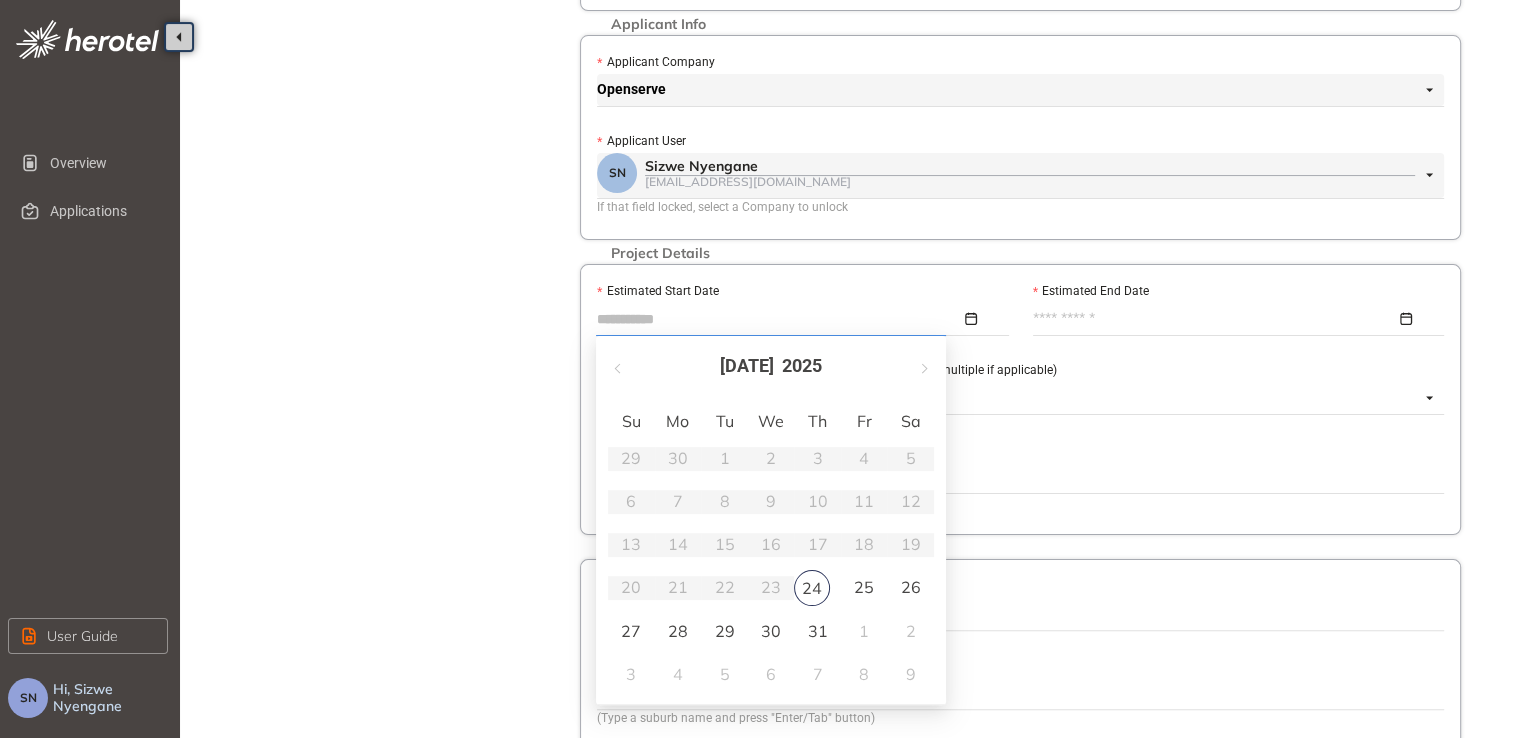 type on "**********" 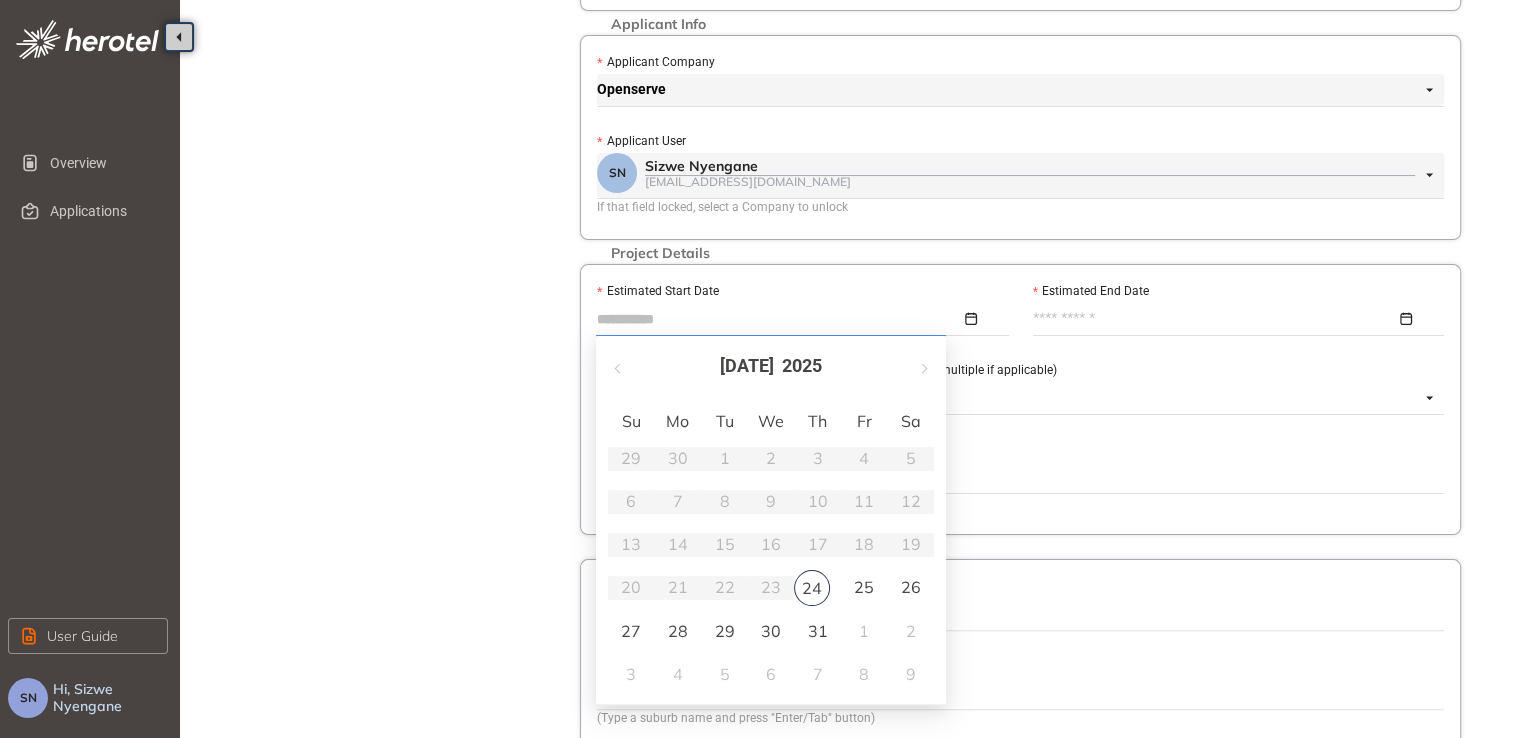 click on "1" at bounding box center (864, 631) 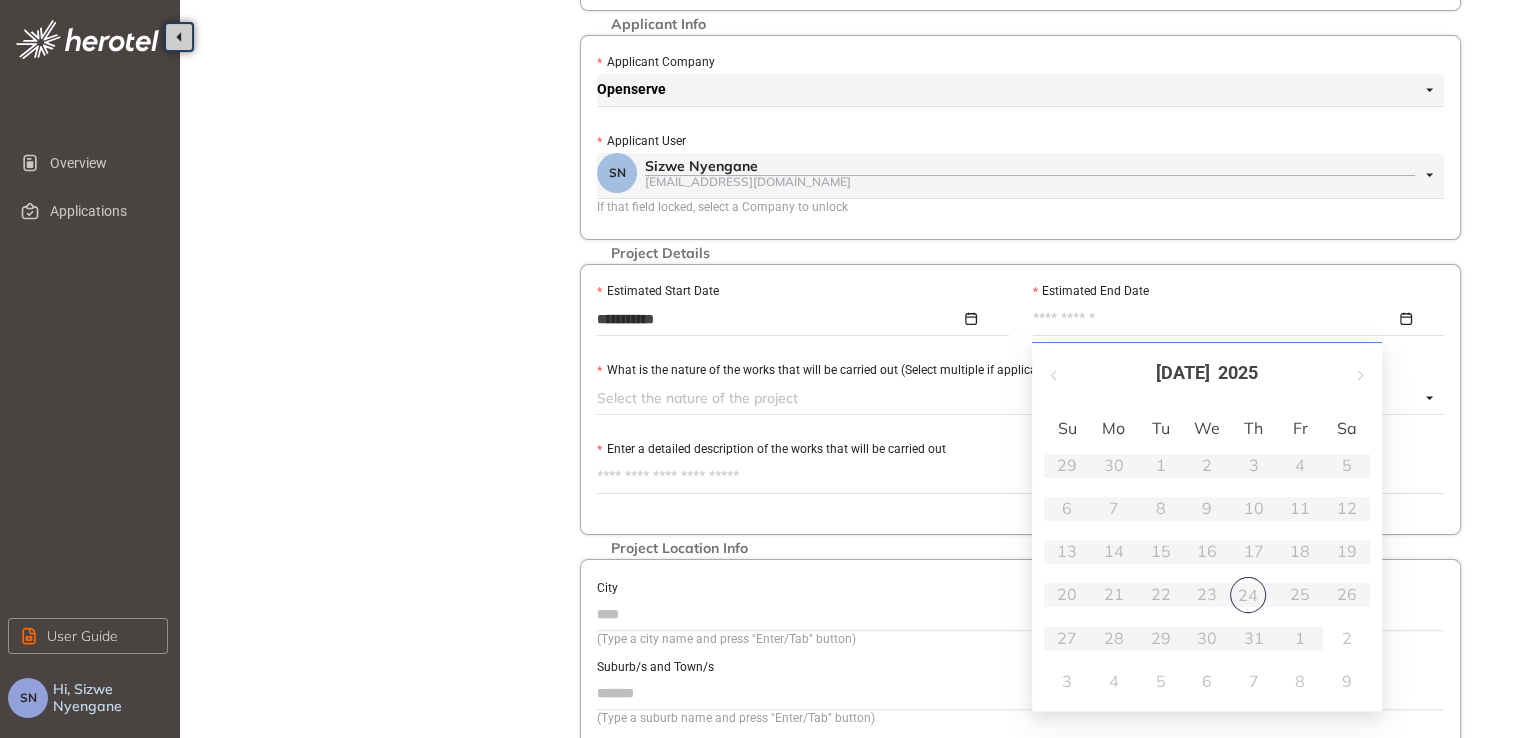 click on "Estimated End Date" at bounding box center [1215, 319] 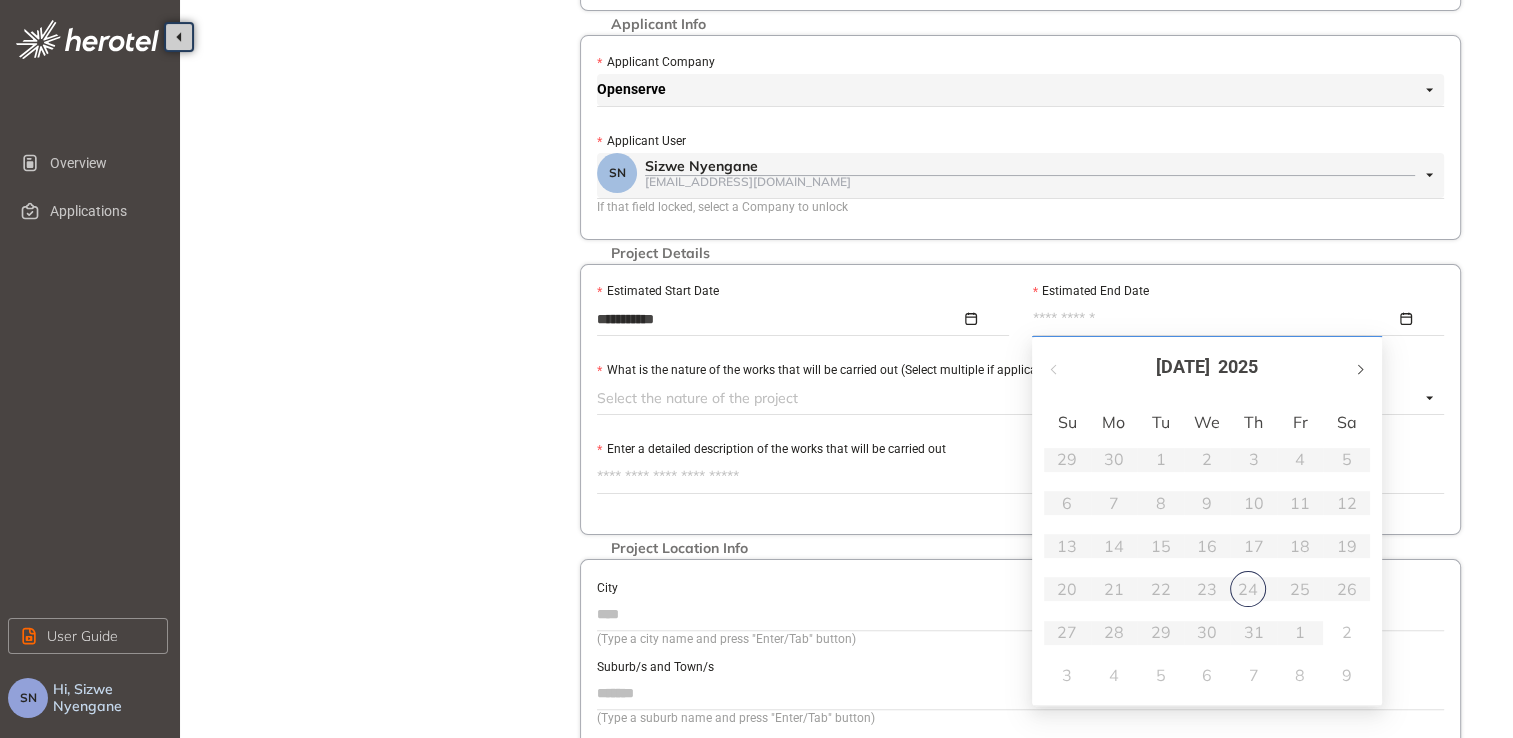 click at bounding box center (1359, 367) 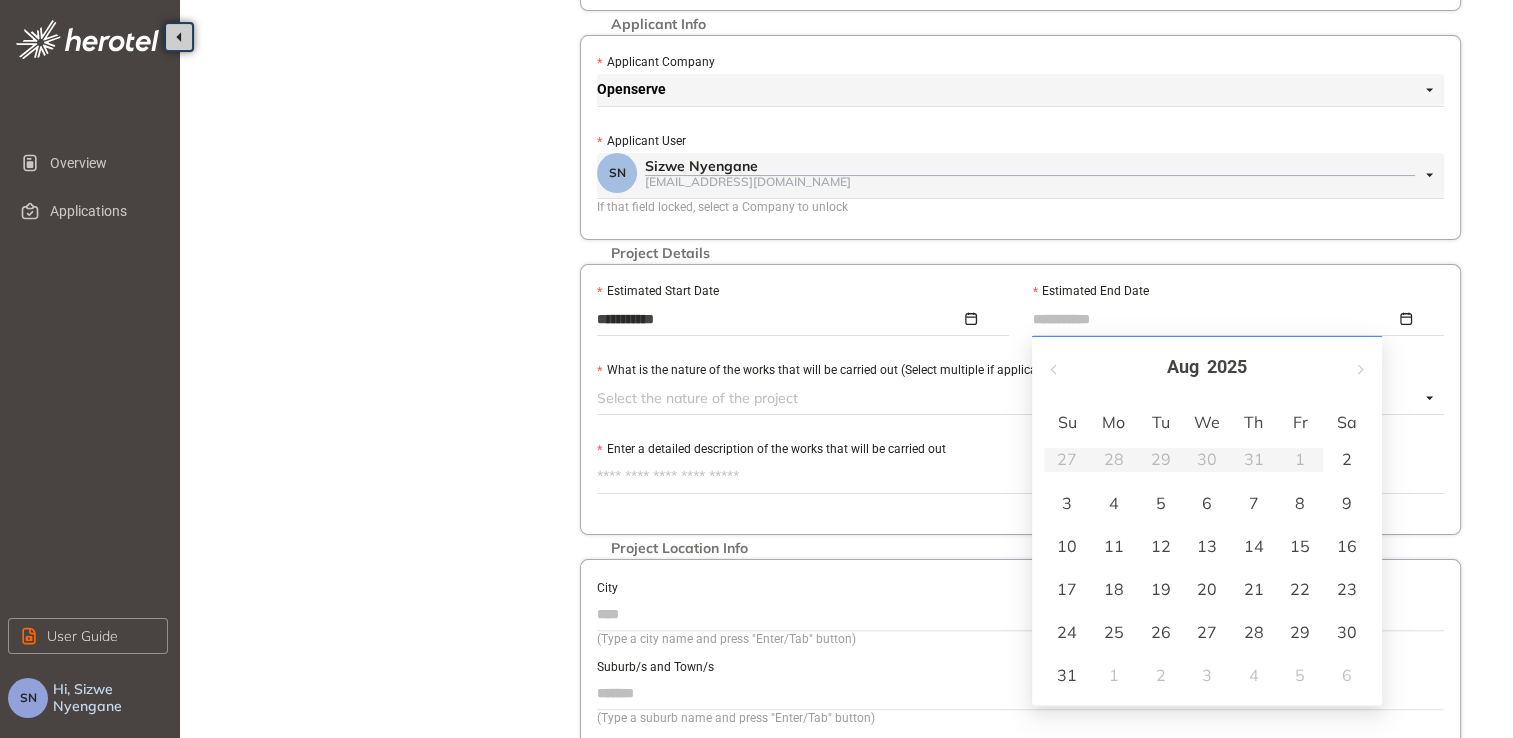 type on "**********" 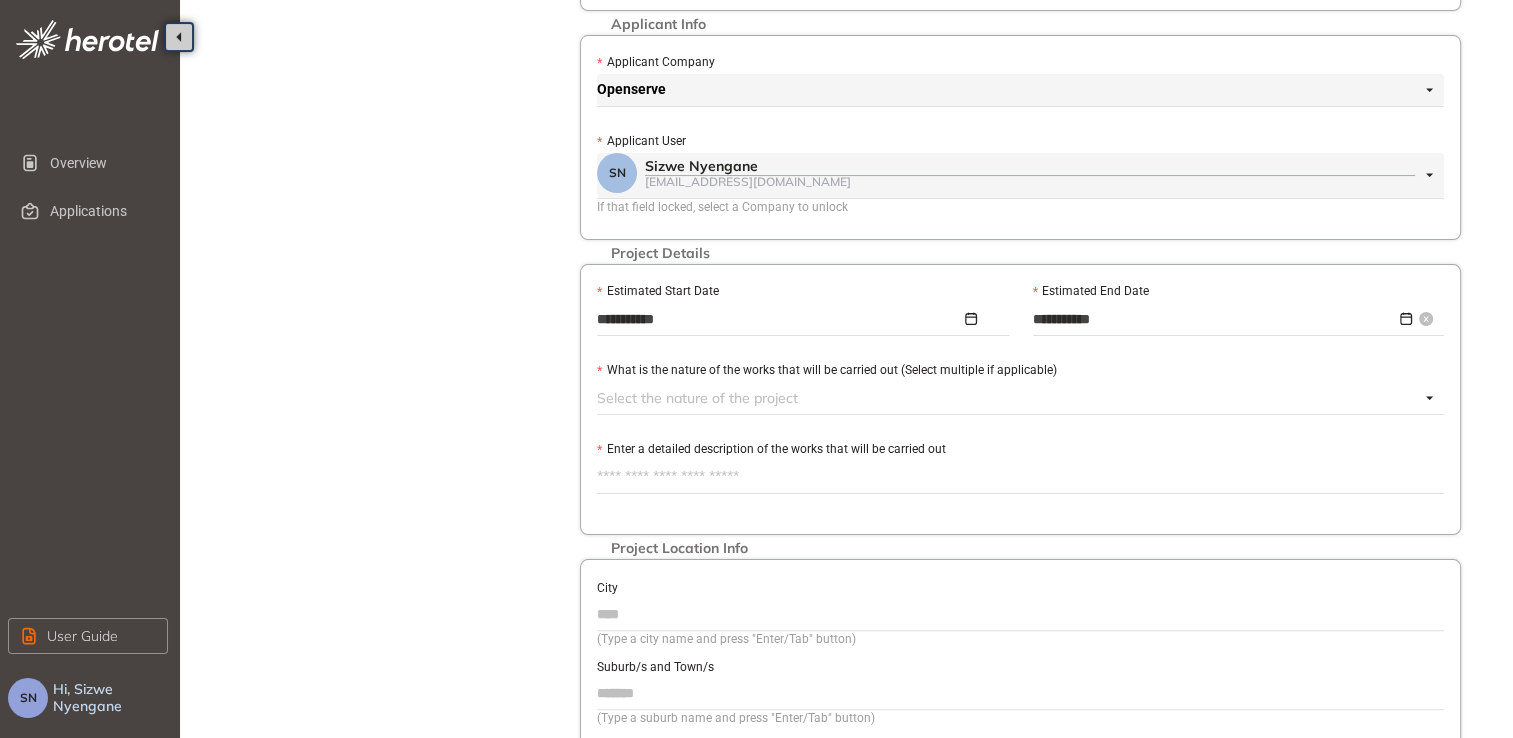 click on "**********" at bounding box center (1215, 319) 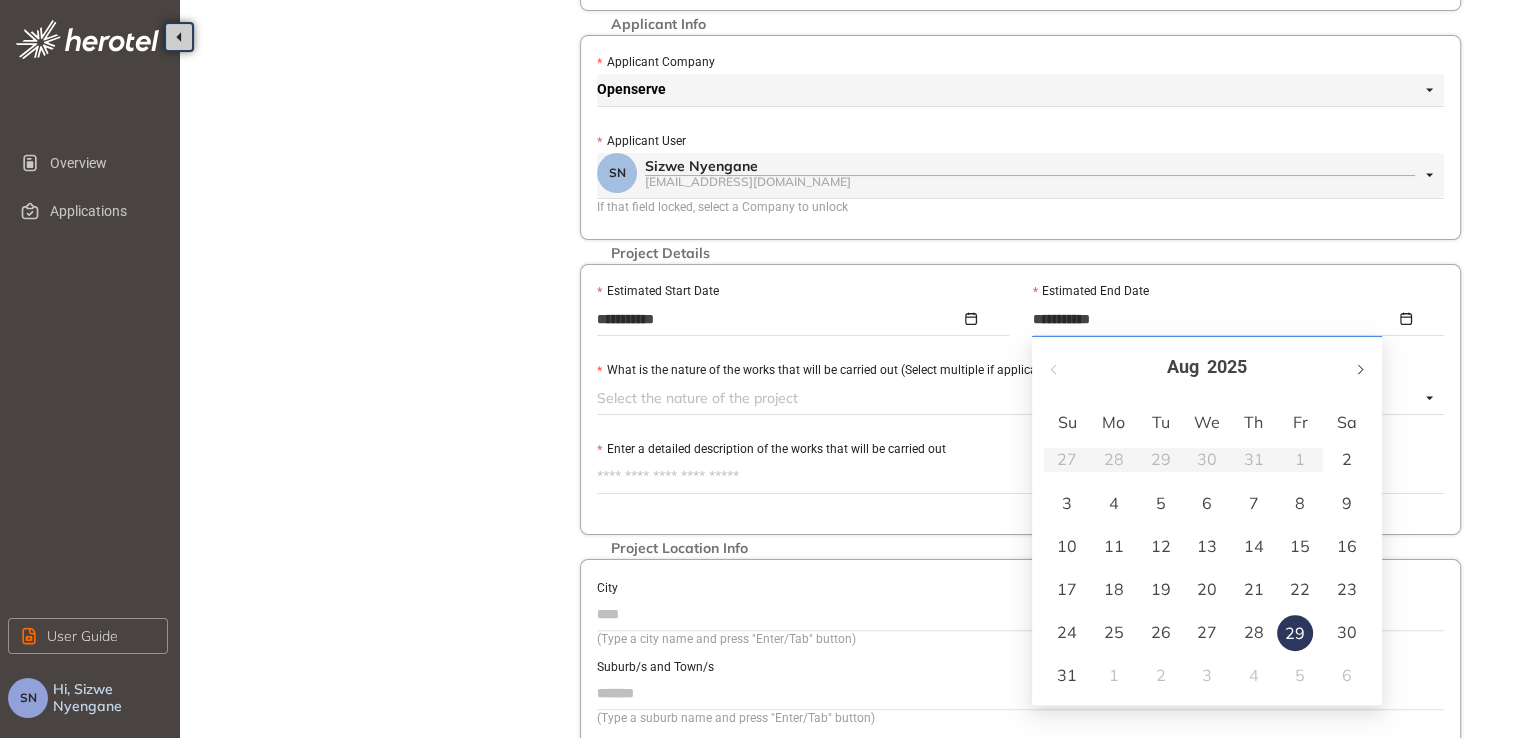 click at bounding box center [1359, 367] 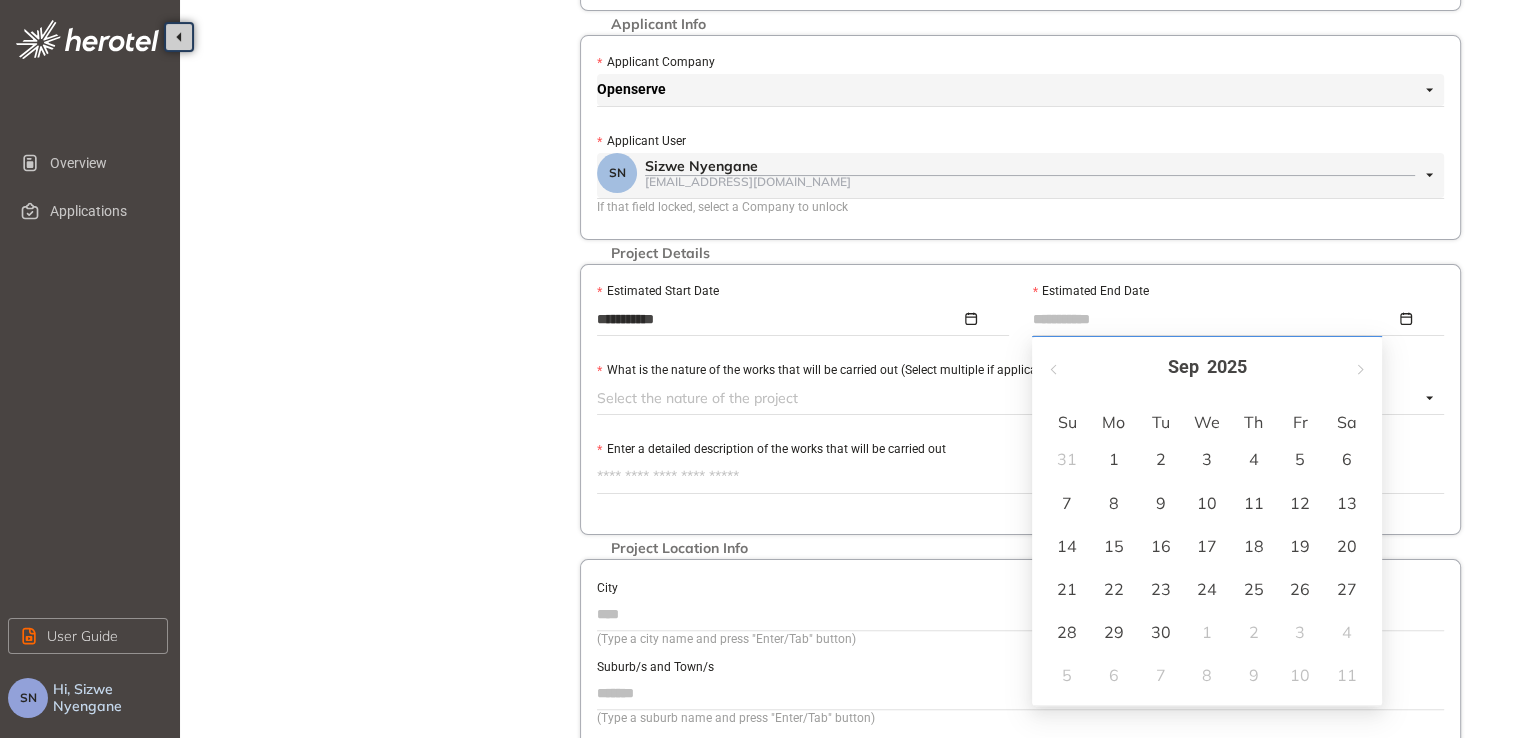 type on "**********" 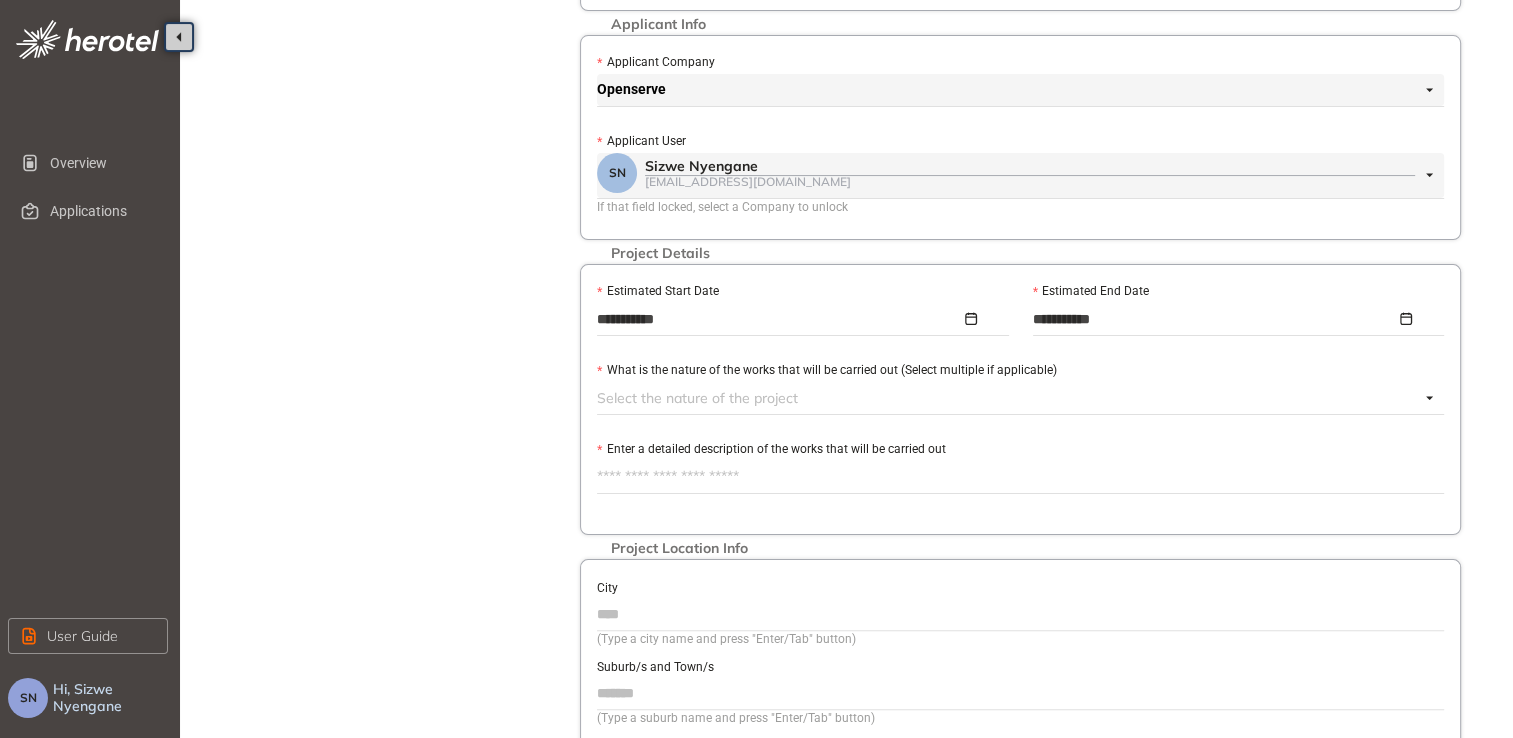 click at bounding box center [1008, 398] 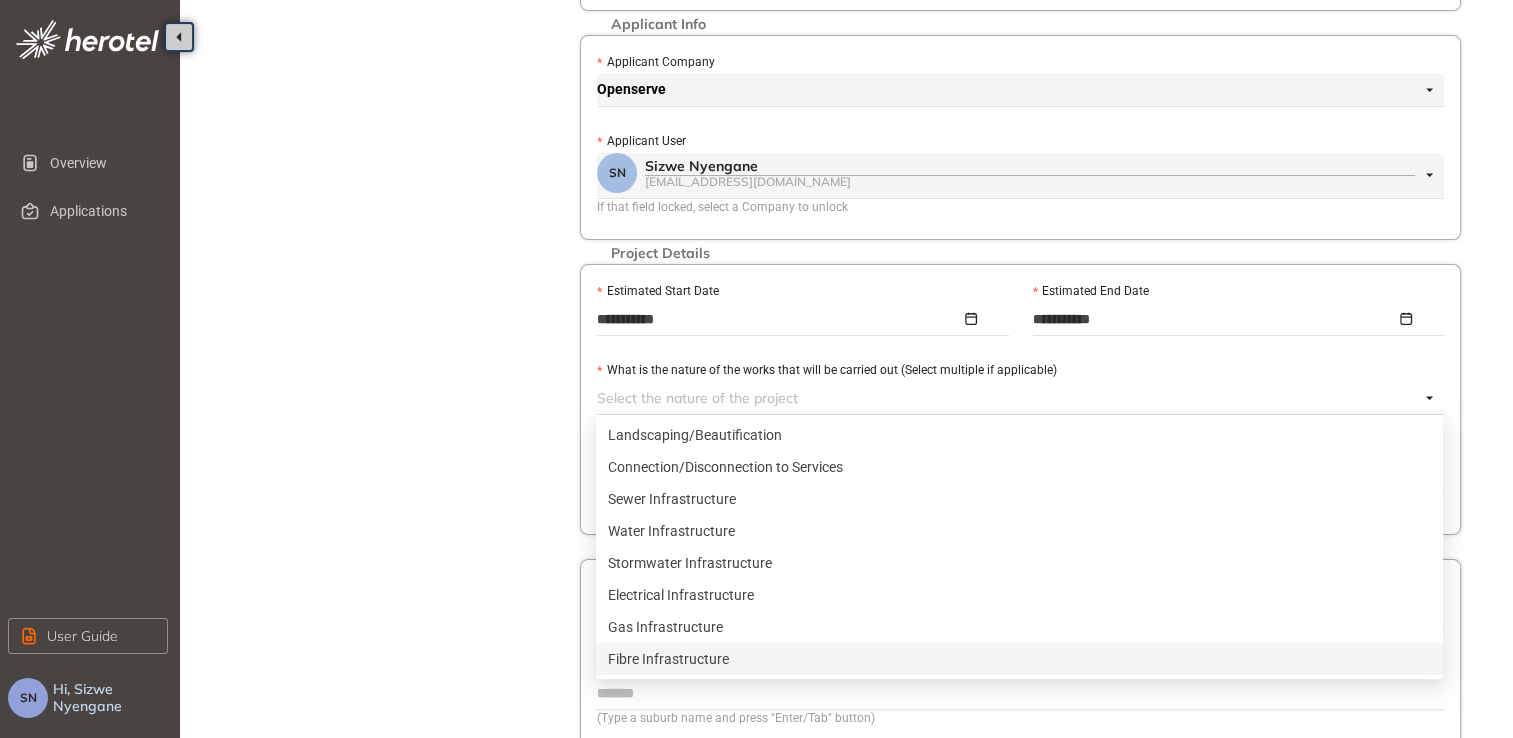 paste on "**********" 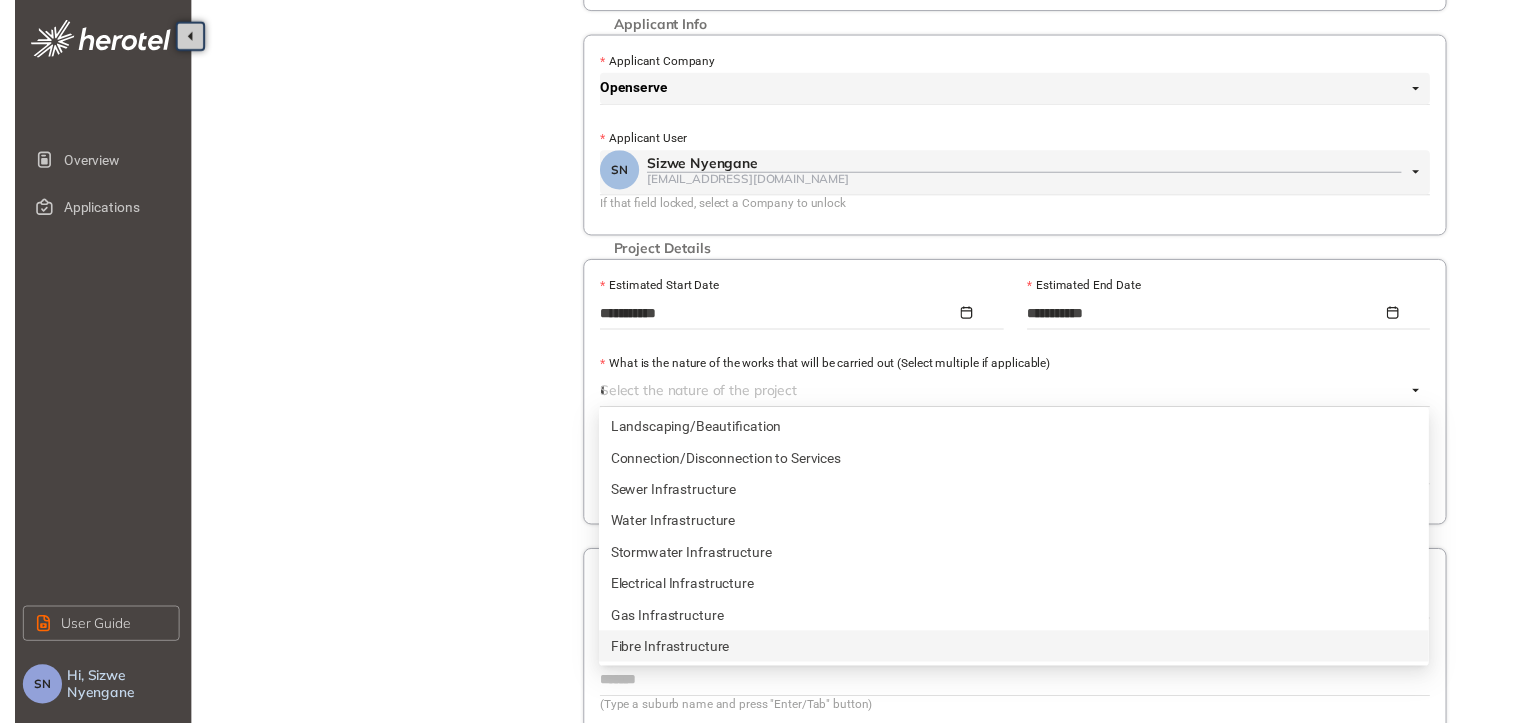 scroll, scrollTop: 333, scrollLeft: 176, axis: both 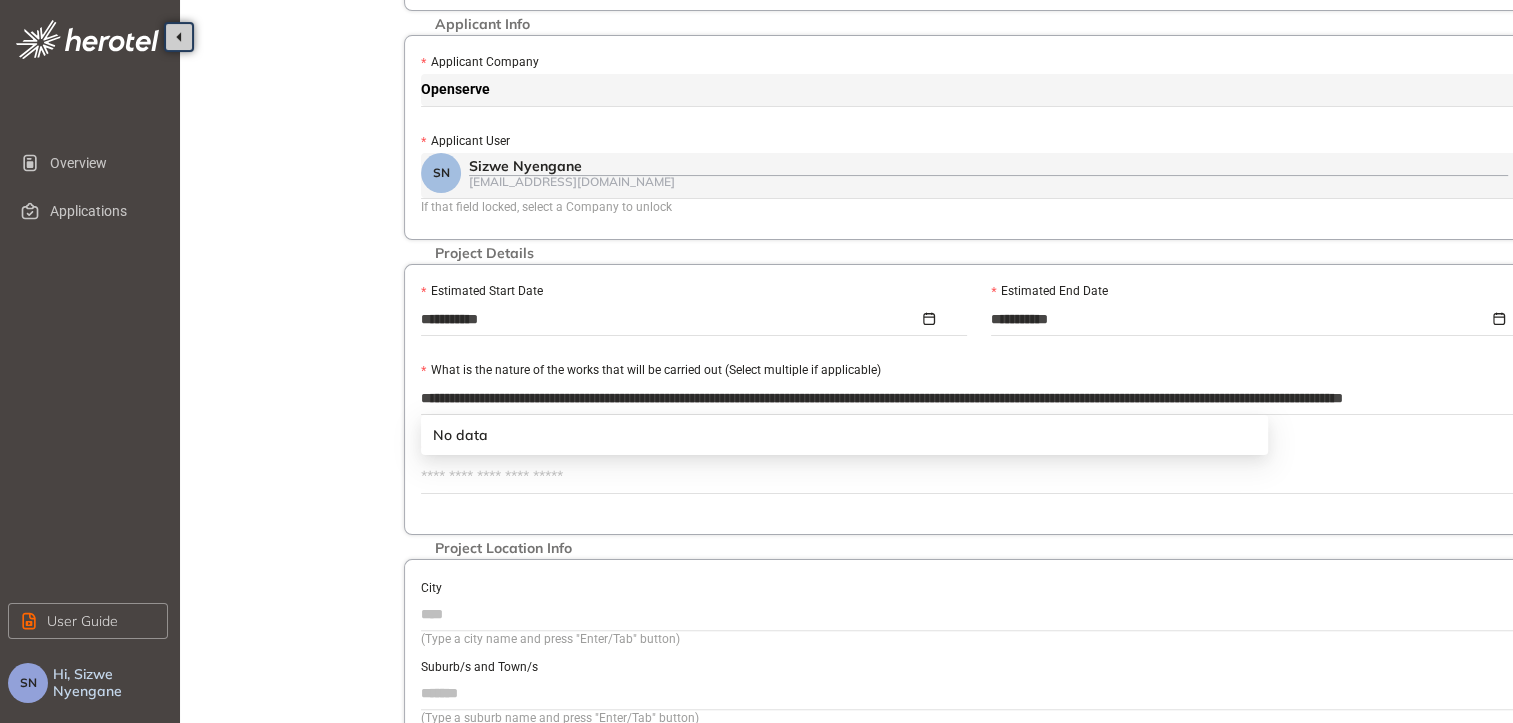 type 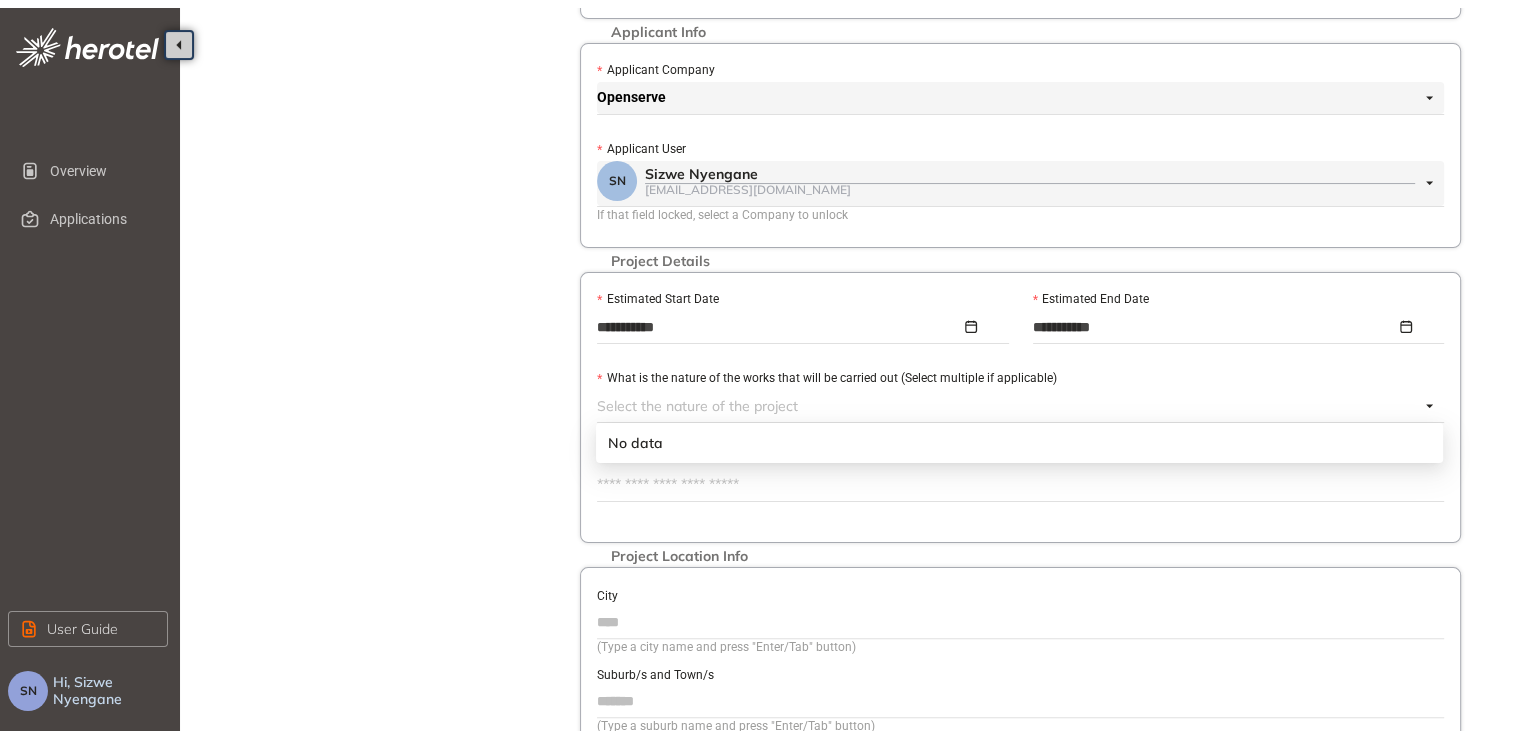 scroll, scrollTop: 333, scrollLeft: 0, axis: vertical 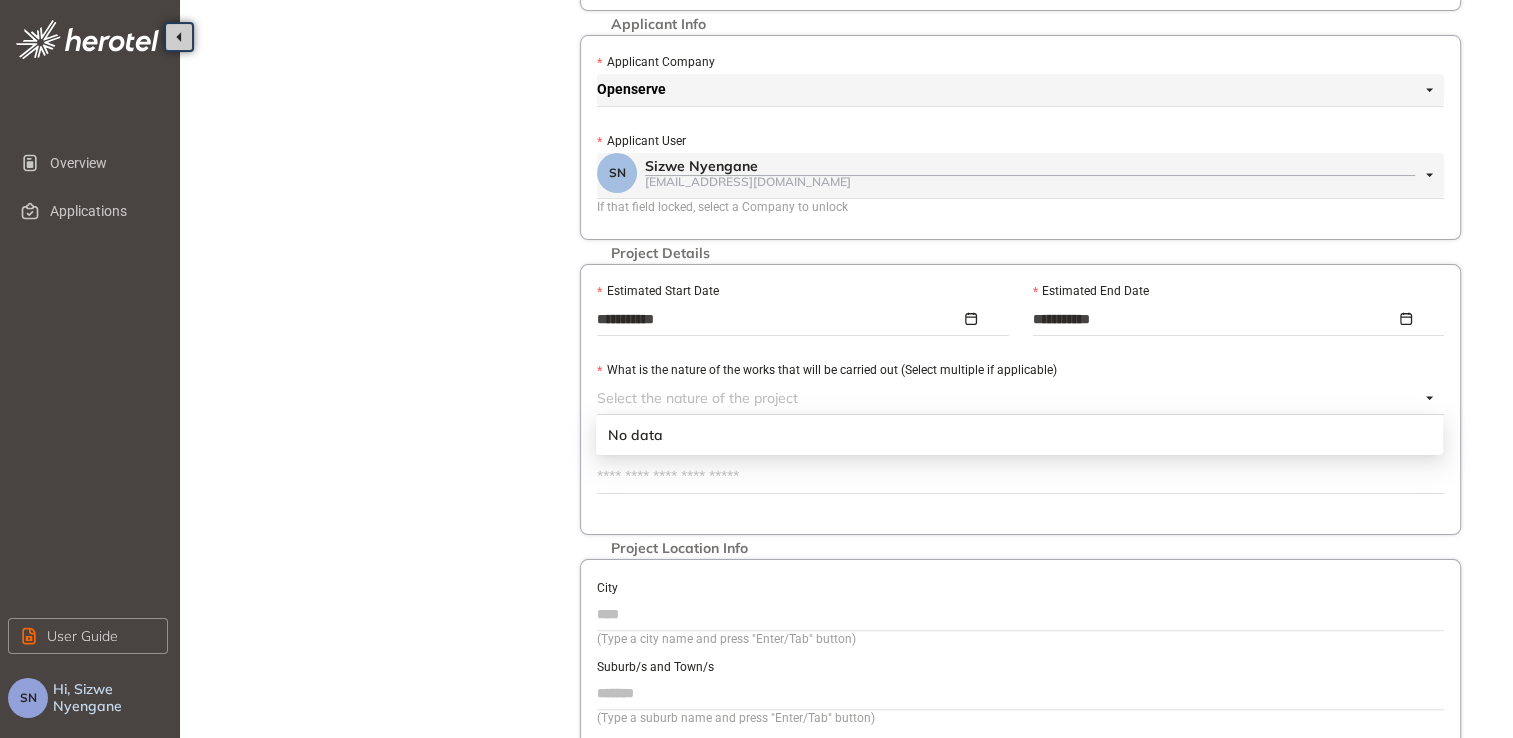 click on "Enter a detailed description of the works that will be carried out" at bounding box center (1020, 477) 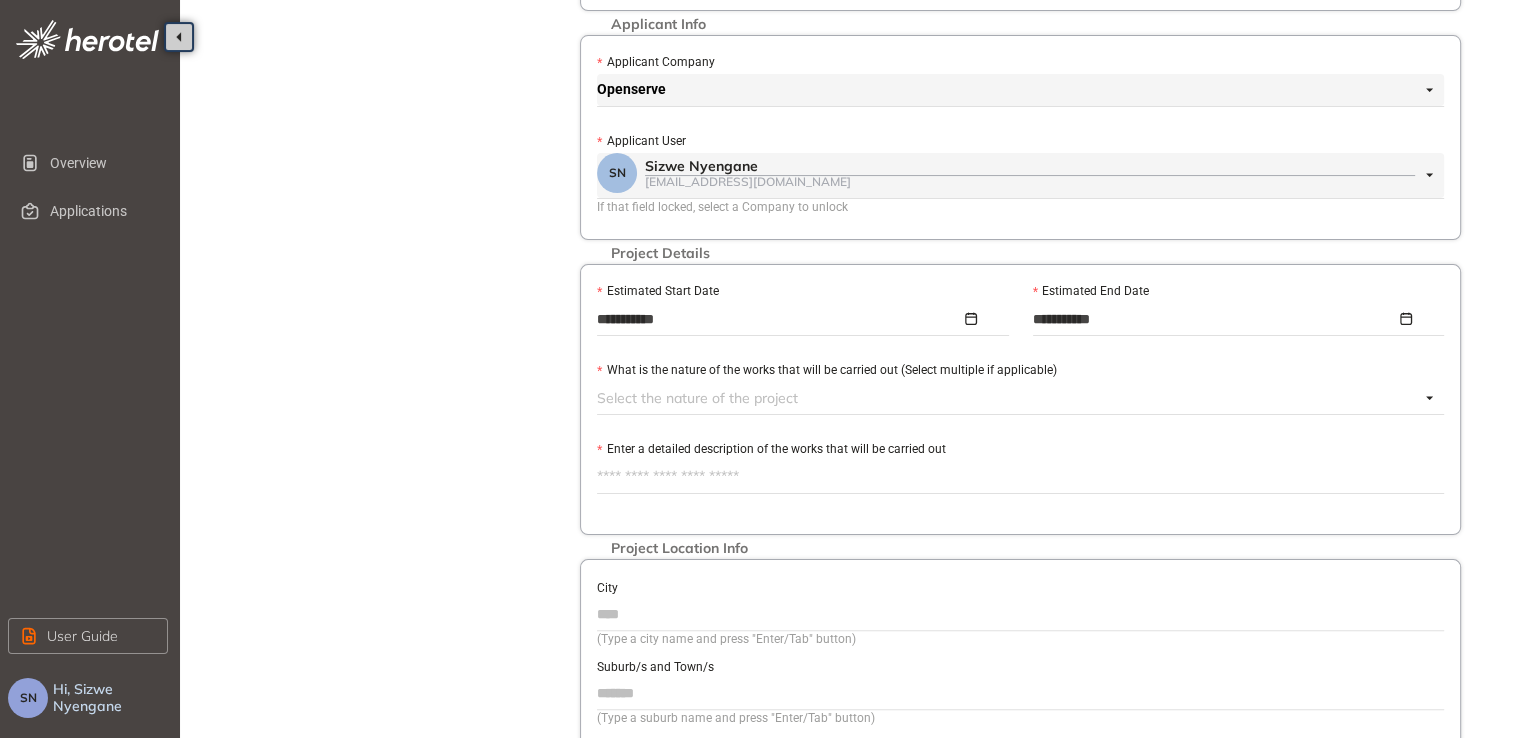 click at bounding box center (1008, 398) 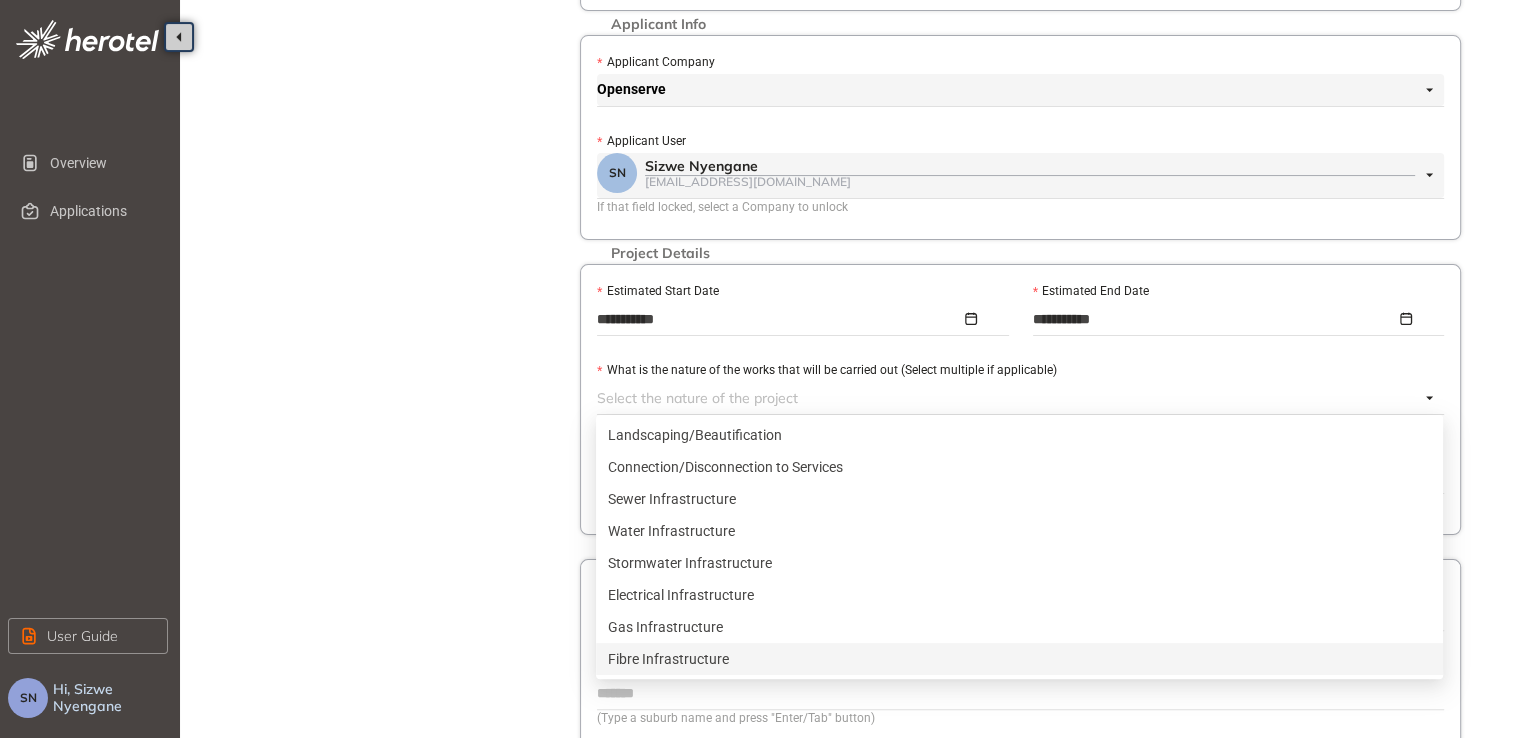 click on "Fibre Infrastructure" at bounding box center [1019, 659] 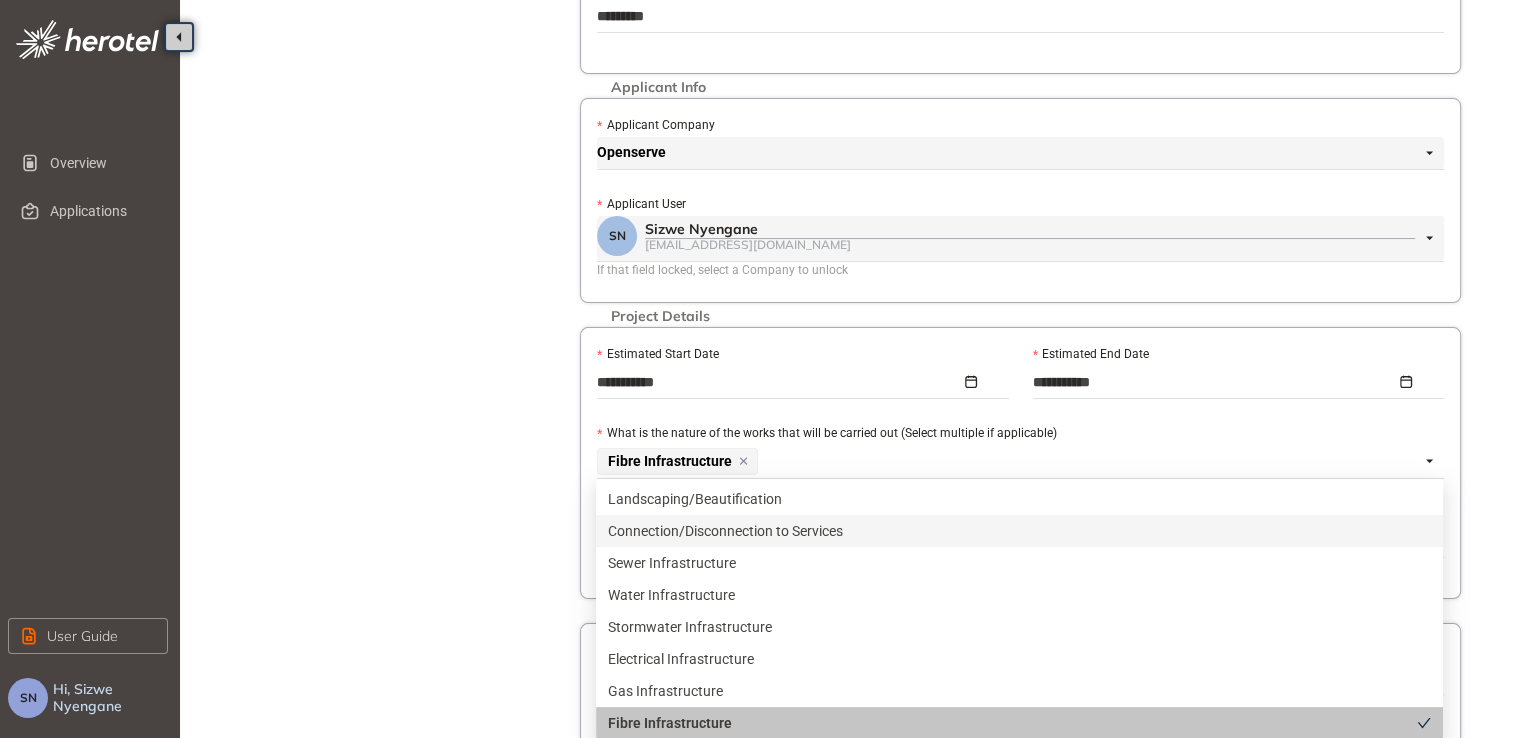 scroll, scrollTop: 266, scrollLeft: 0, axis: vertical 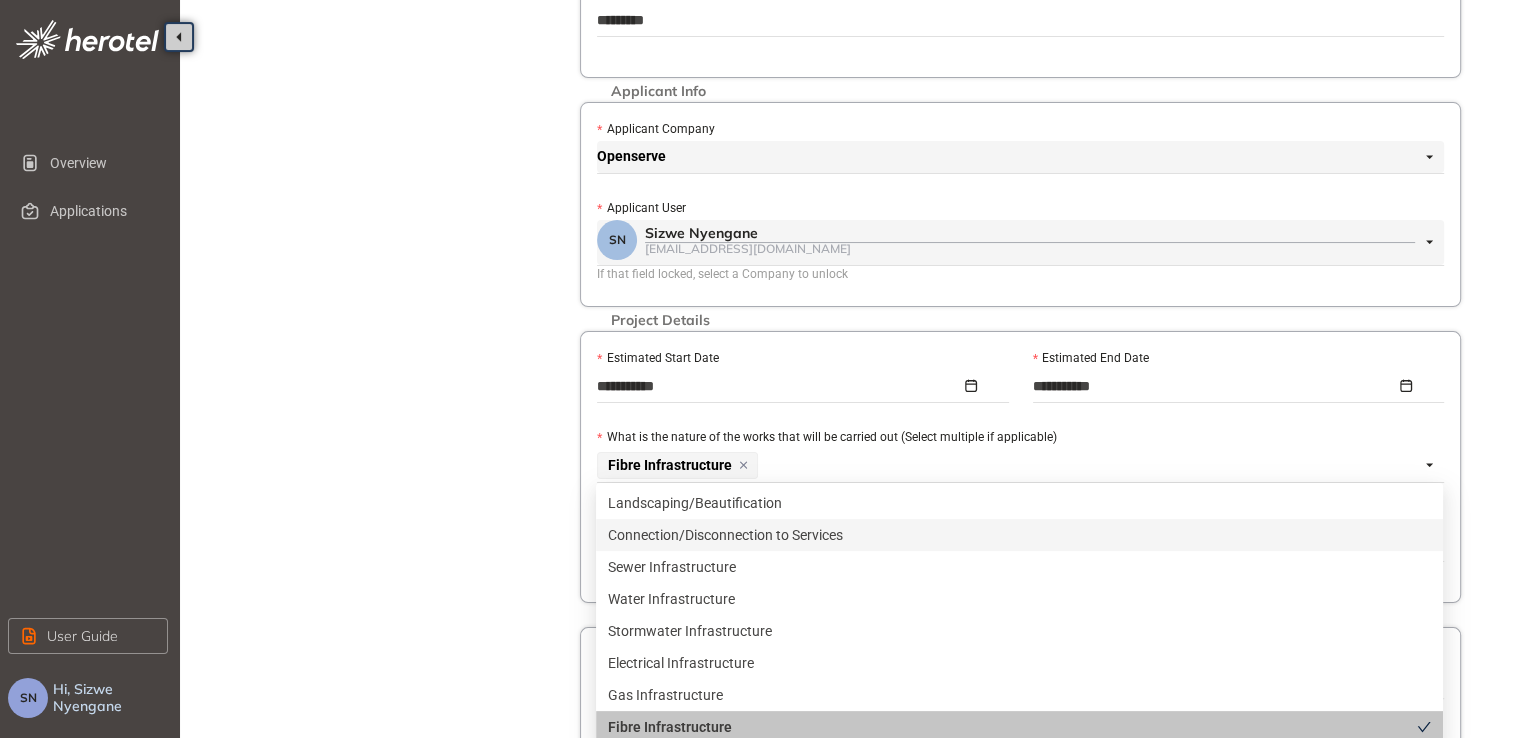 click on "Connection/Disconnection to Services" at bounding box center [1019, 535] 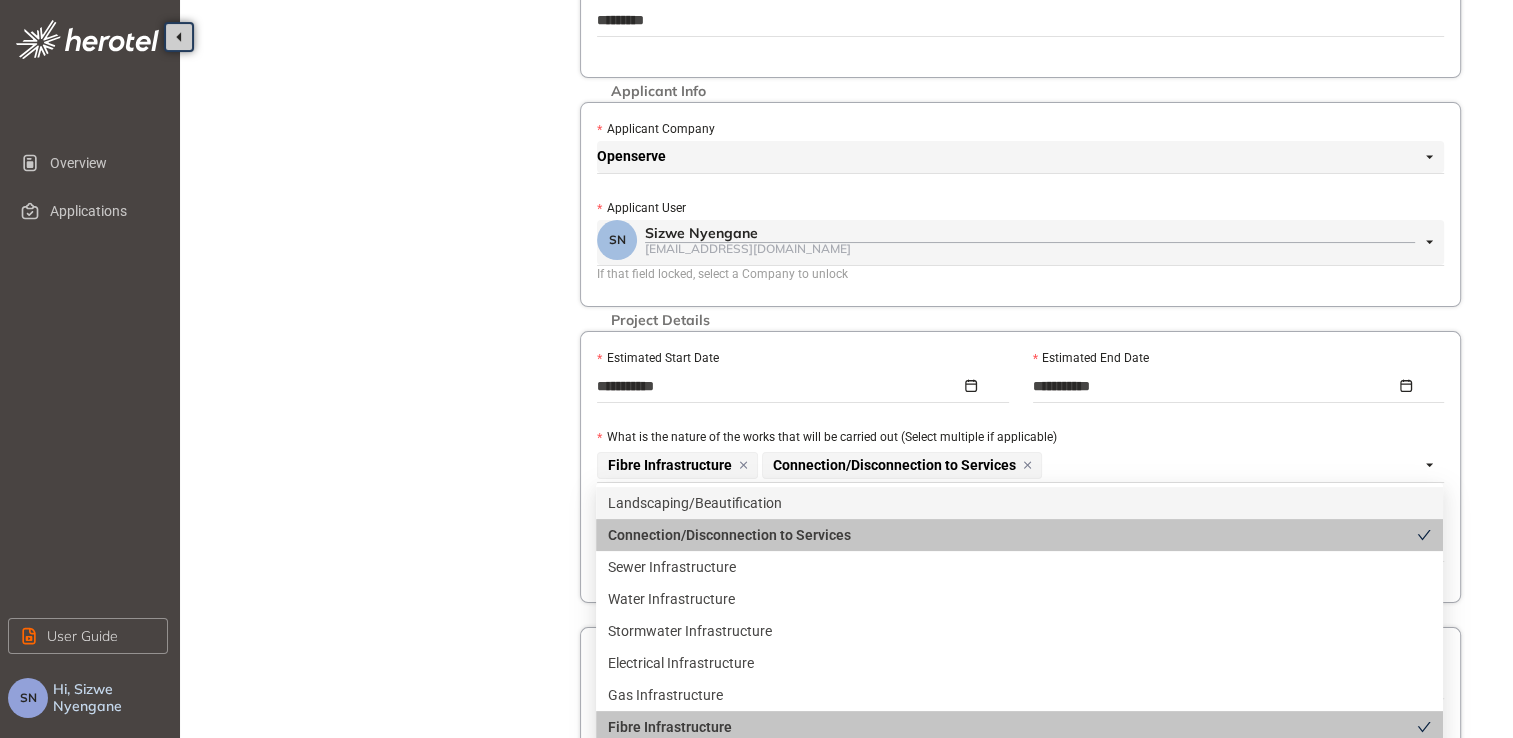 click on "Project Details Location Confirmation Upload documents" at bounding box center (390, 421) 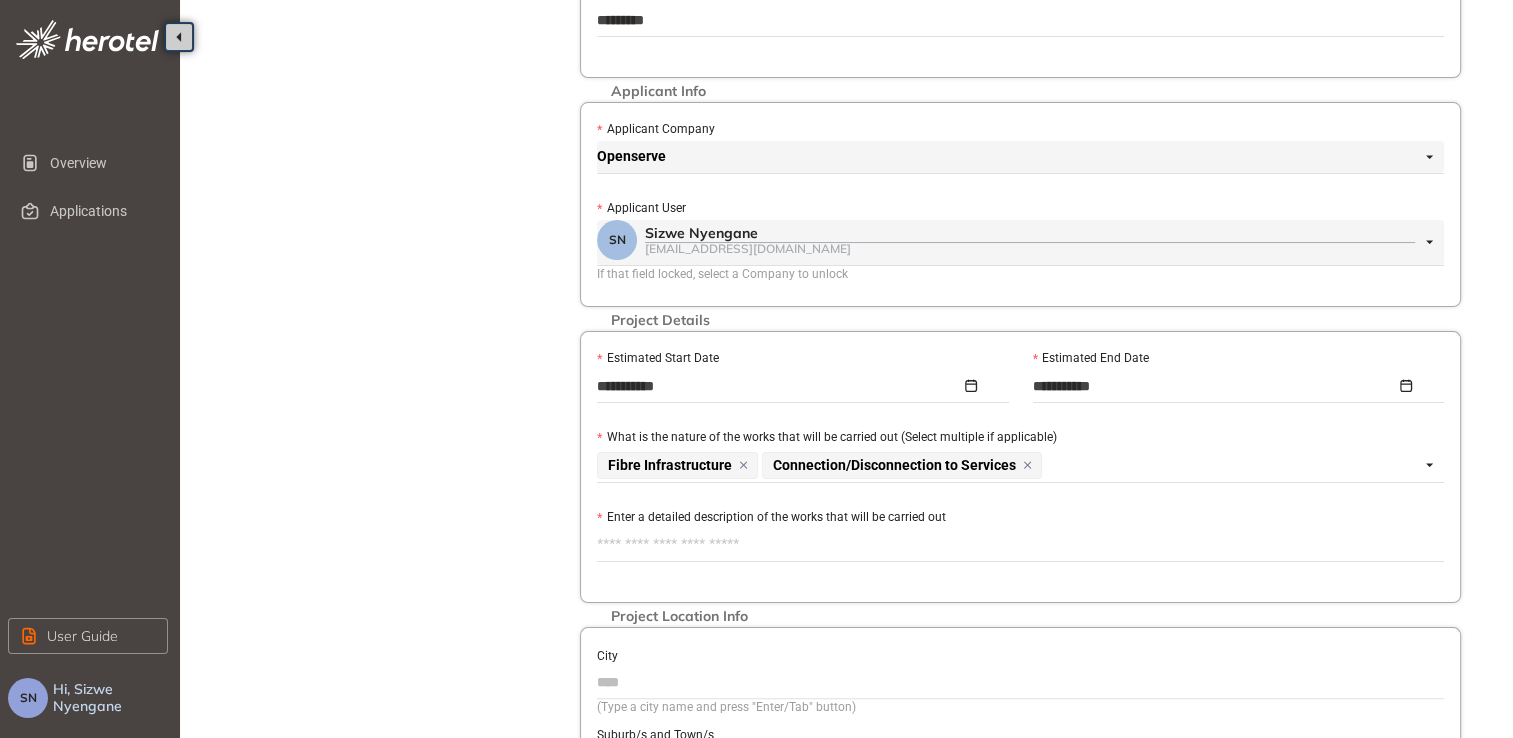 click on "Enter a detailed description of the works that will be carried out" at bounding box center [1020, 545] 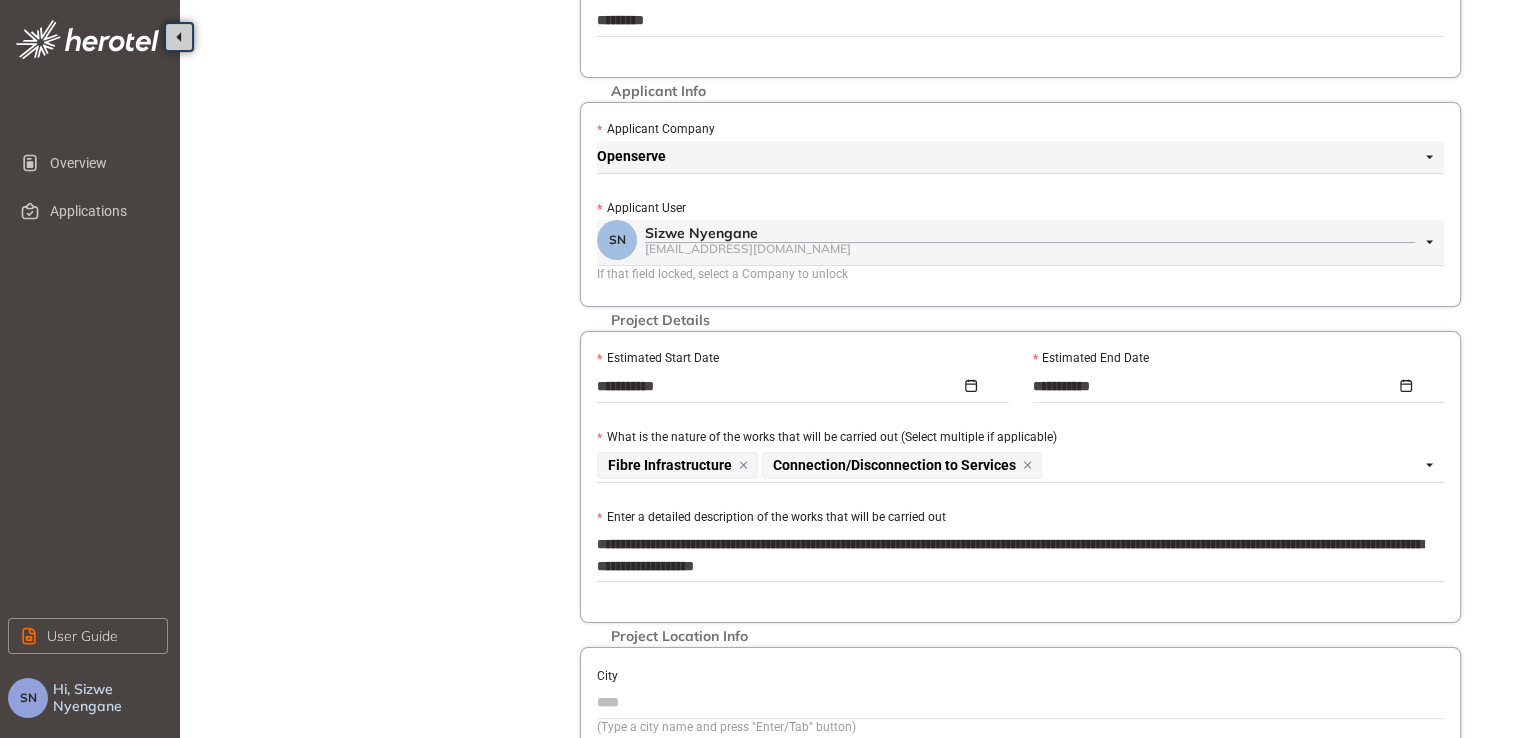 type on "**********" 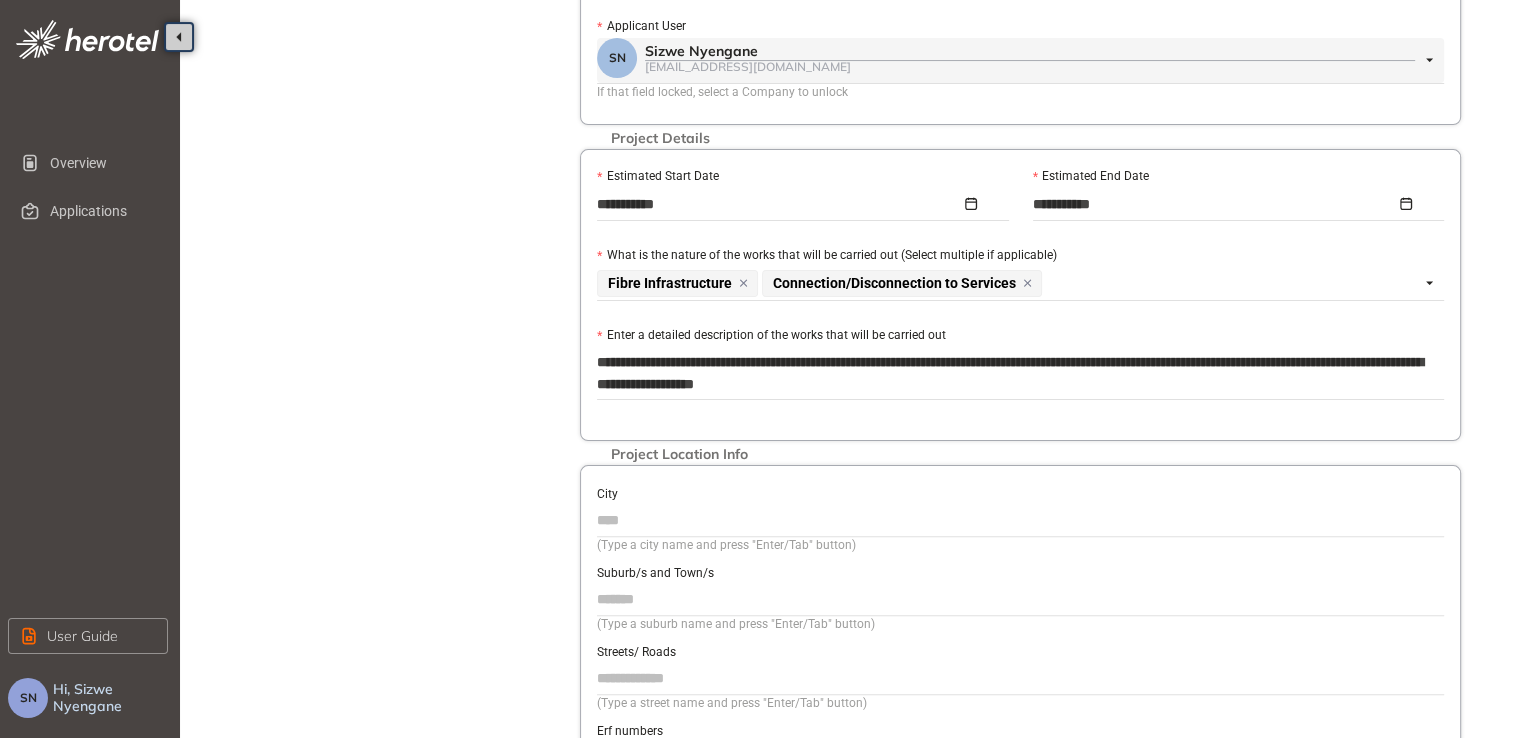 scroll, scrollTop: 466, scrollLeft: 0, axis: vertical 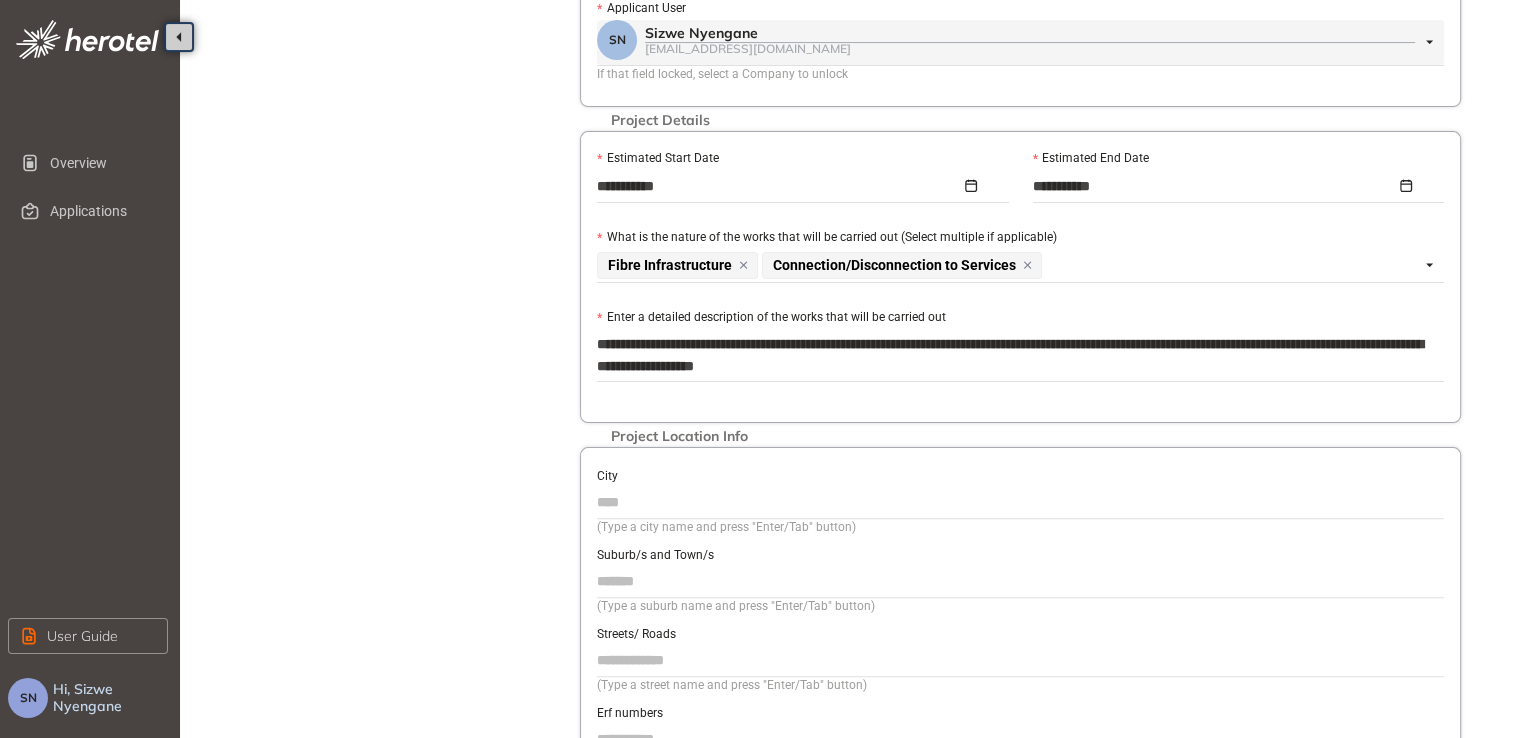 click on "City" at bounding box center [1020, 502] 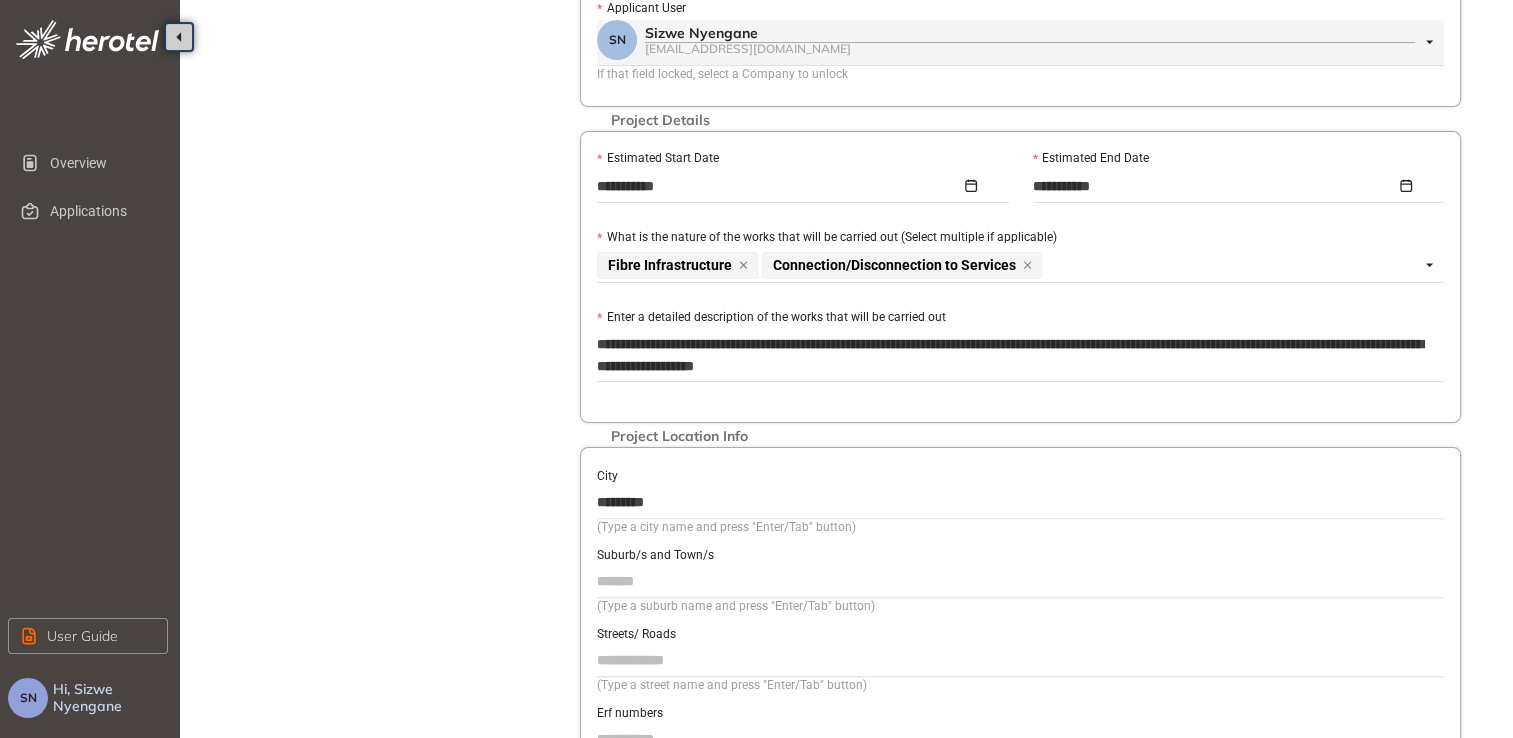 click on "Suburb/s and Town/s" at bounding box center (1020, 581) 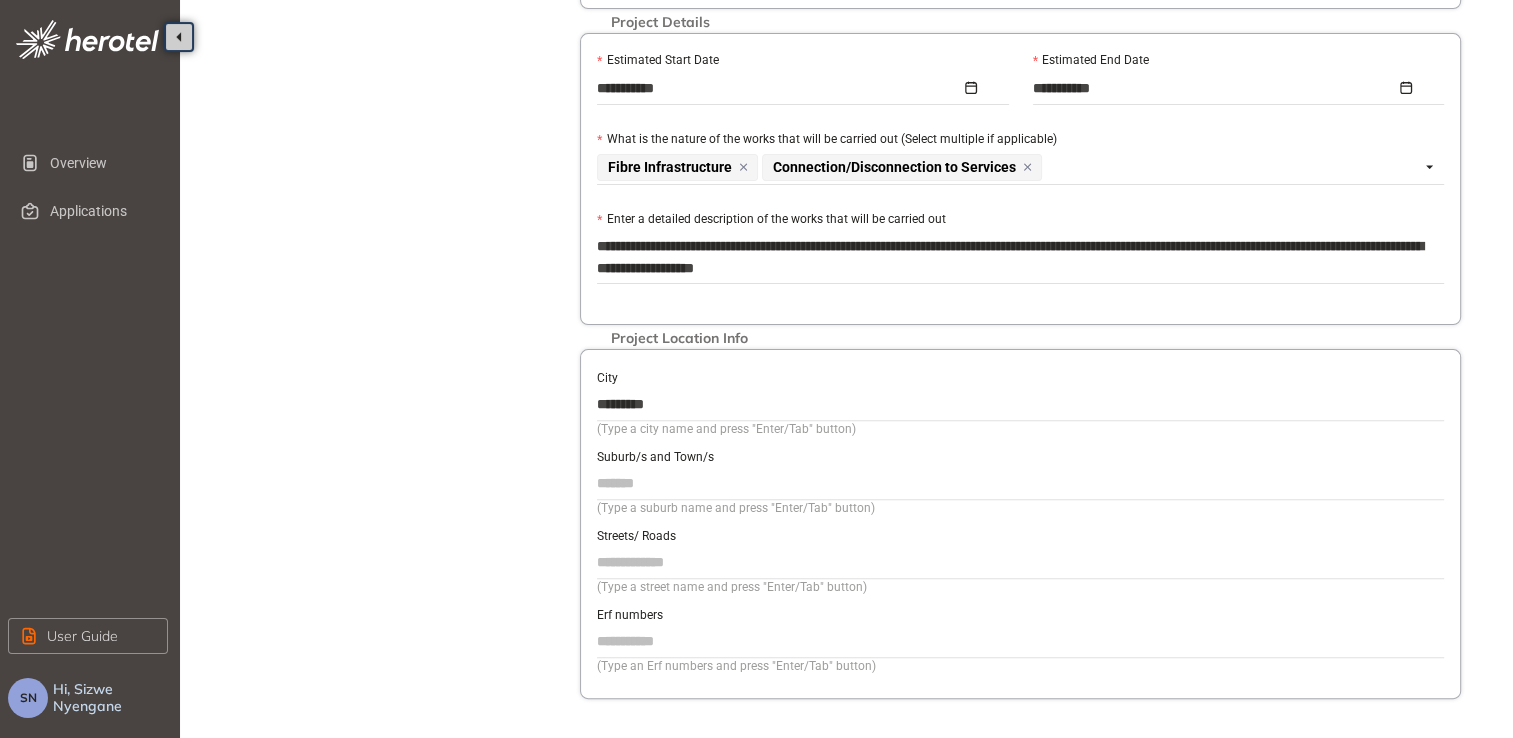 scroll, scrollTop: 600, scrollLeft: 0, axis: vertical 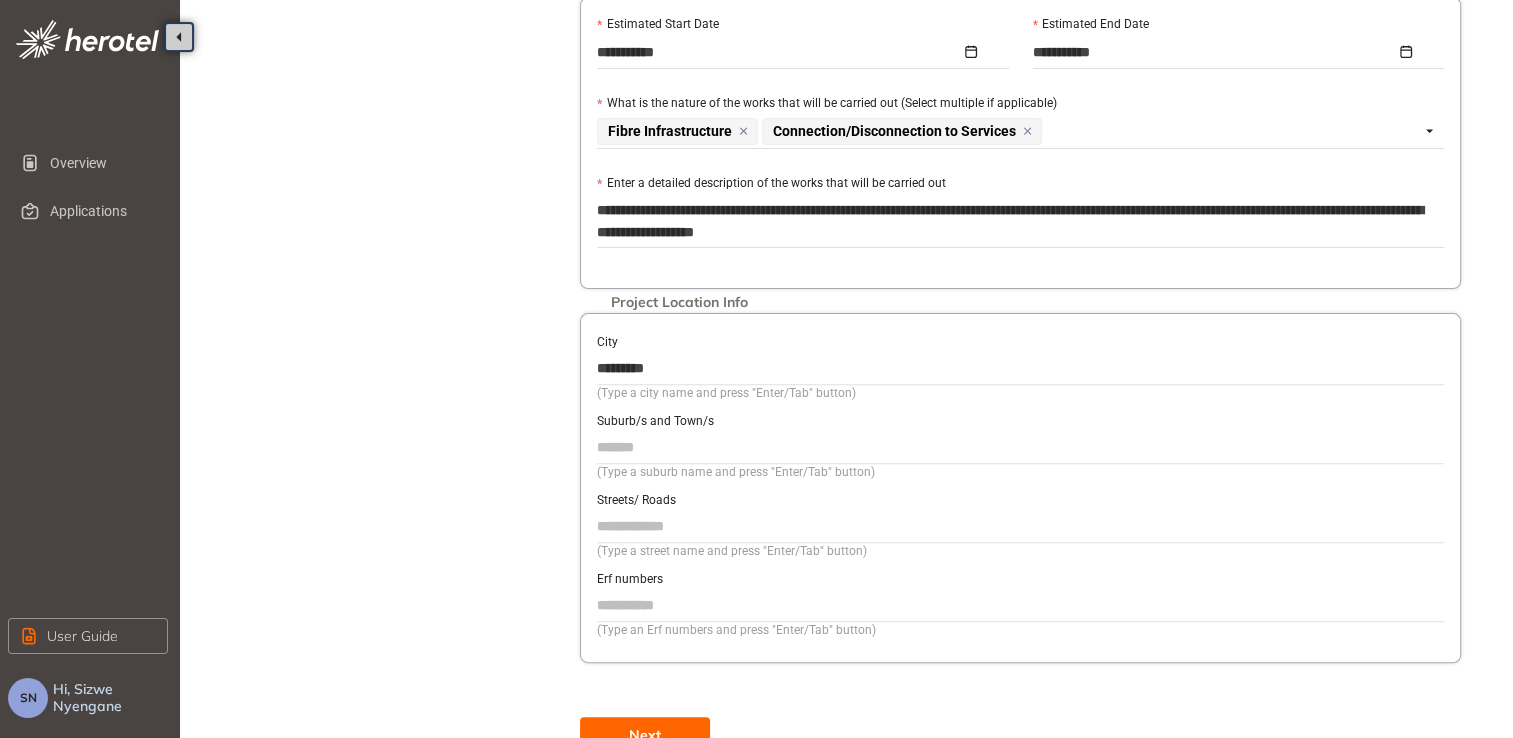 click on "Suburb/s and Town/s" at bounding box center (1020, 447) 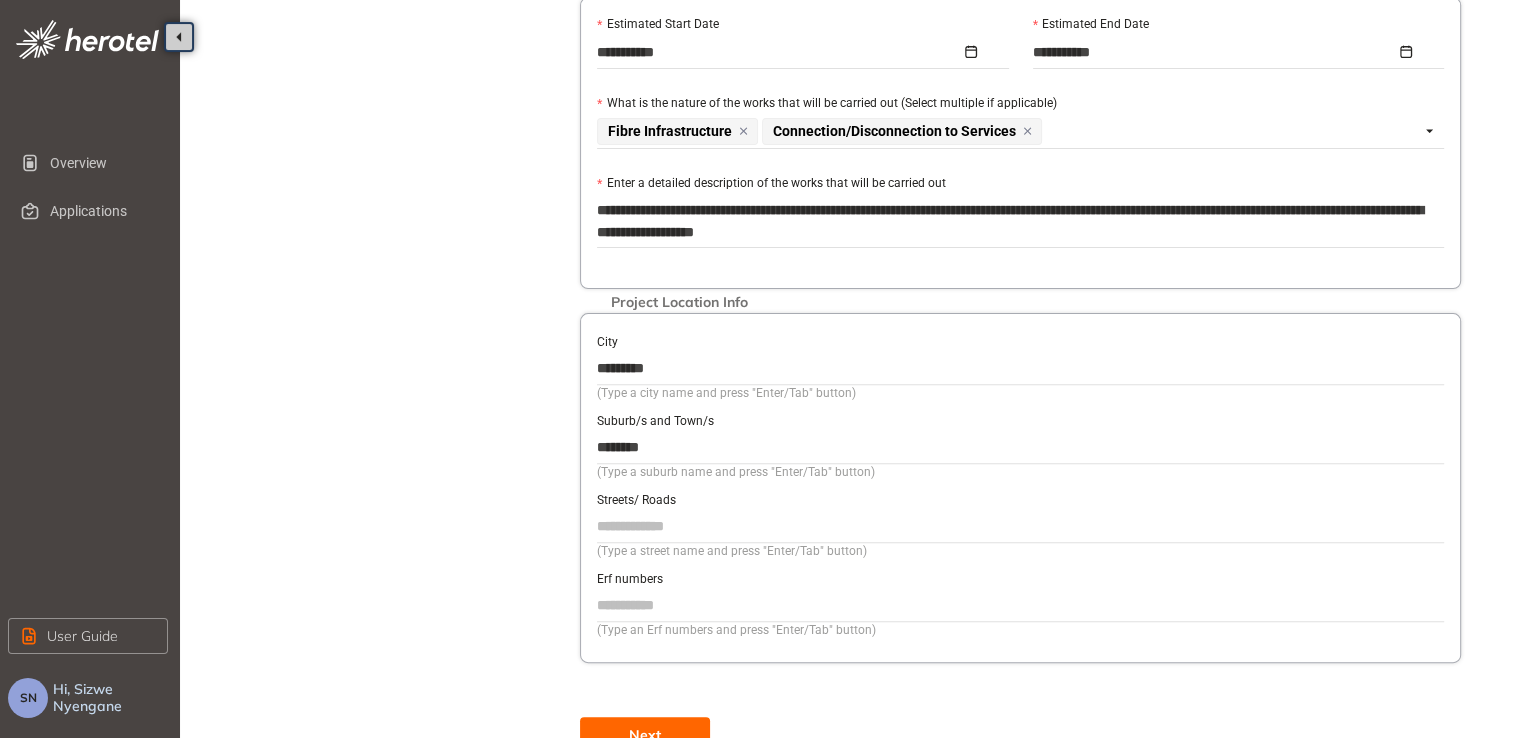 type on "********" 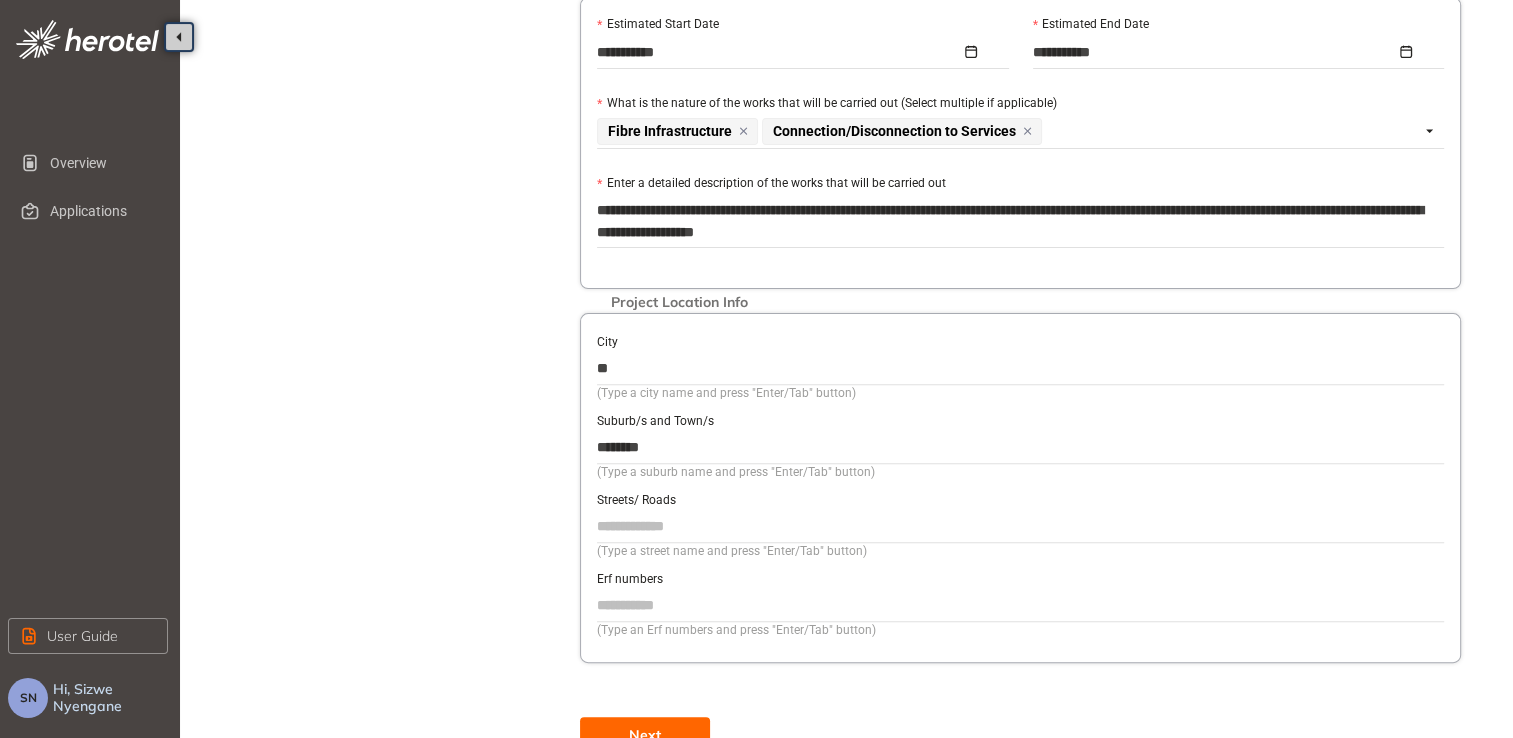 type on "*" 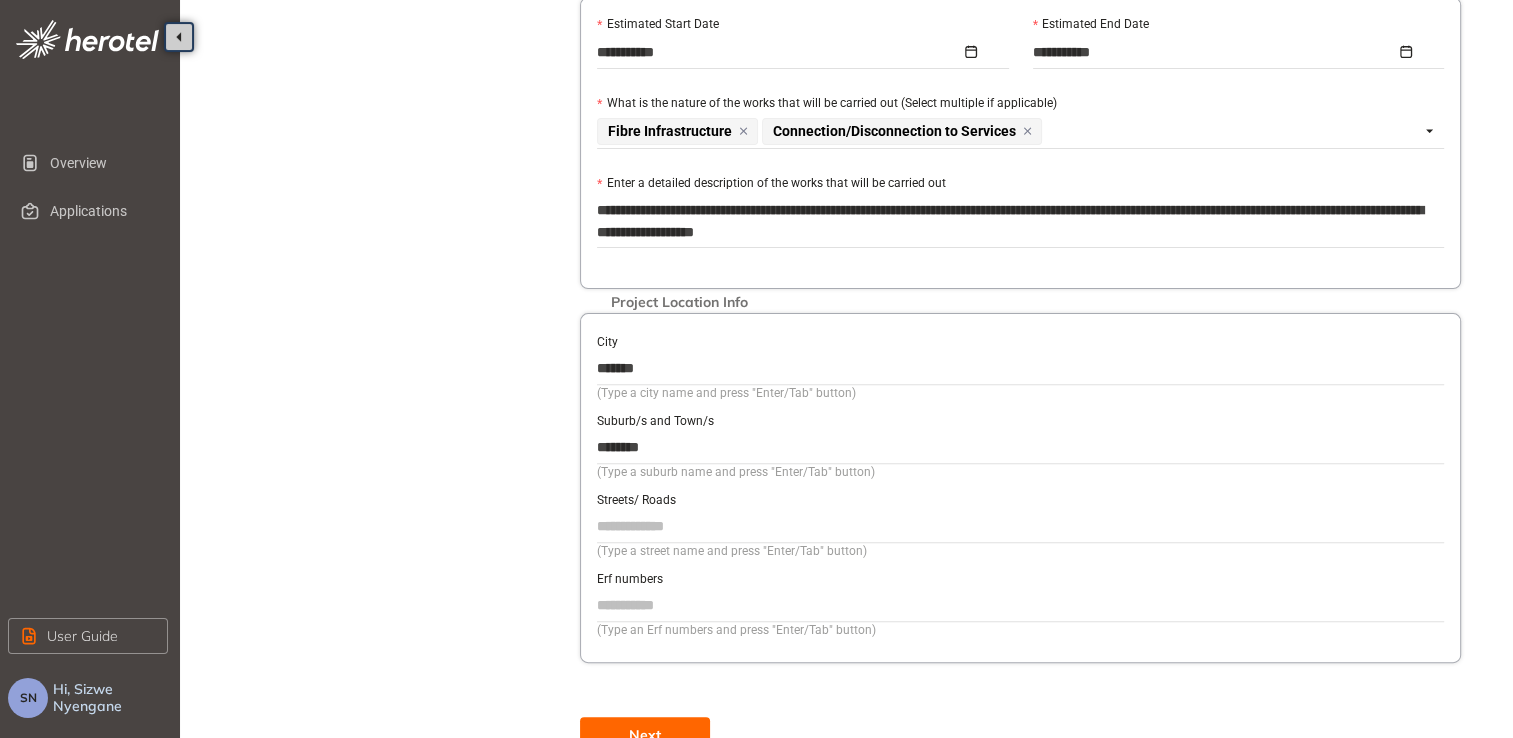 type on "*******" 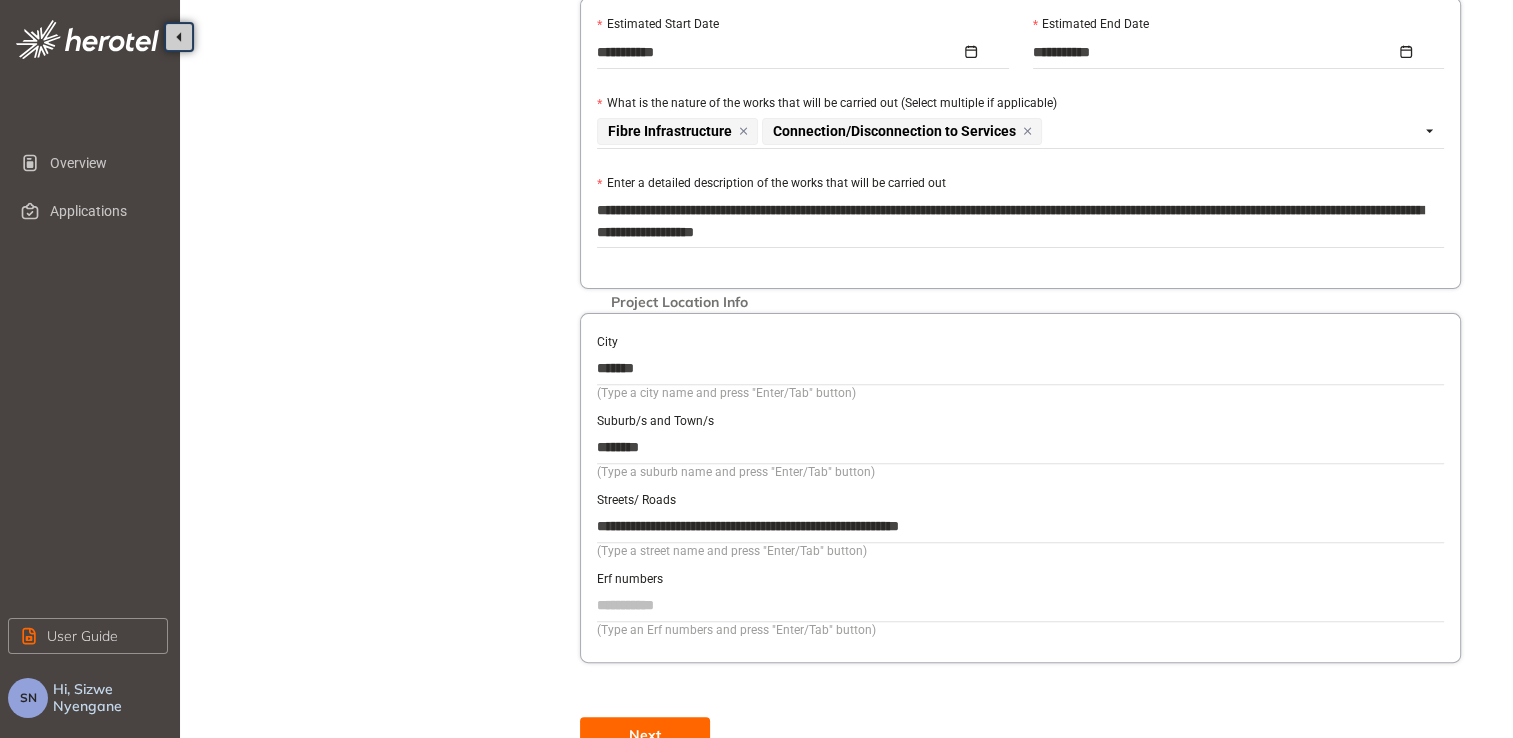 type on "**********" 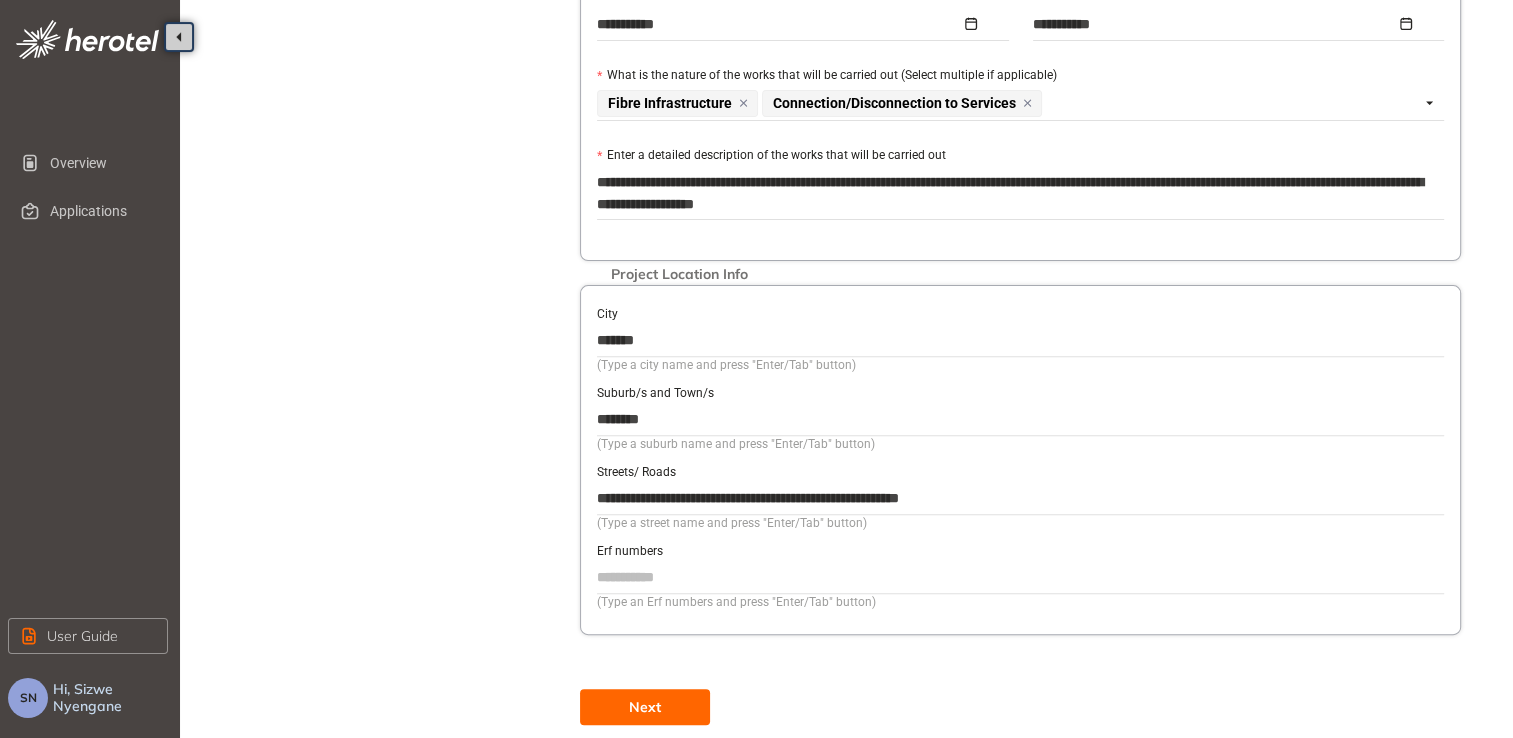 scroll, scrollTop: 660, scrollLeft: 0, axis: vertical 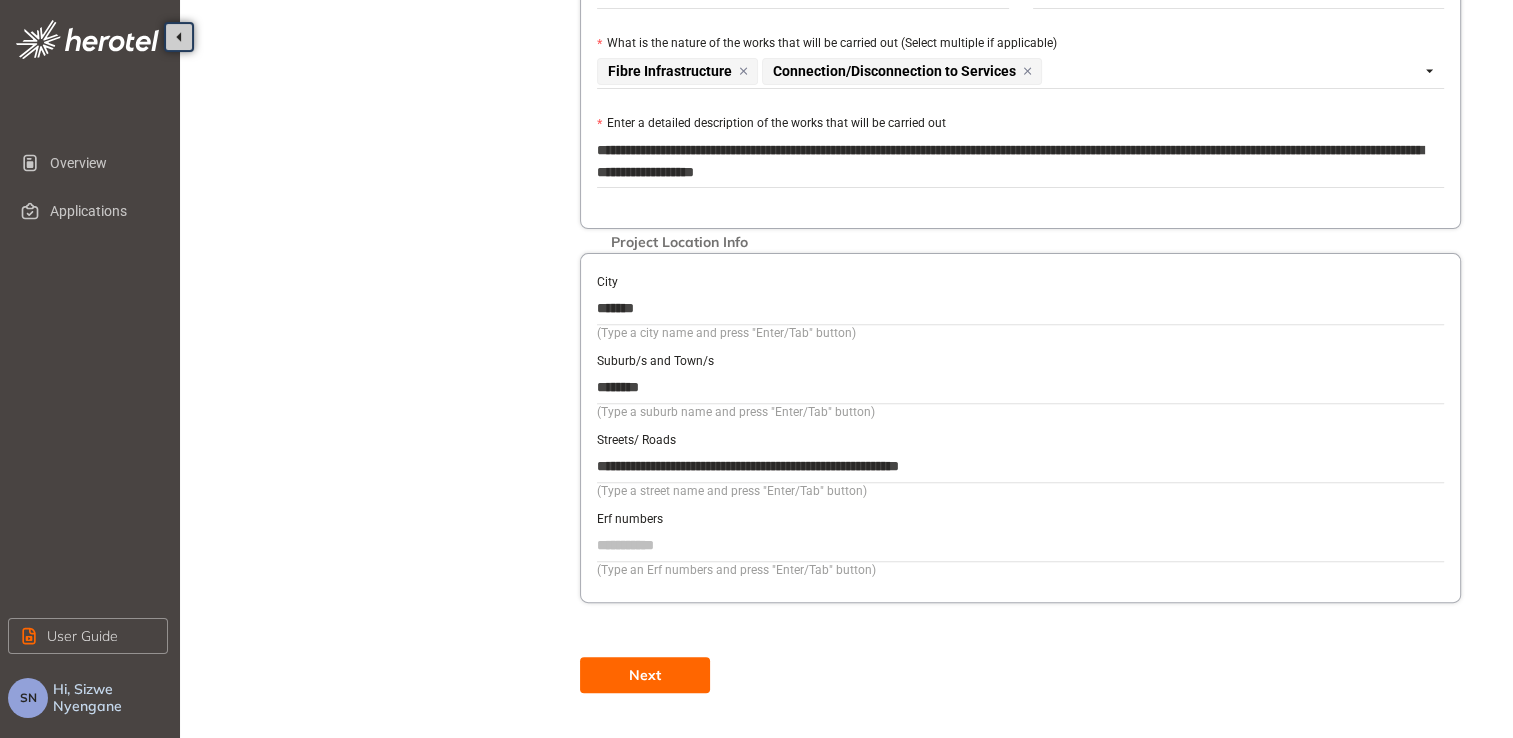 click on "Next" at bounding box center (645, 675) 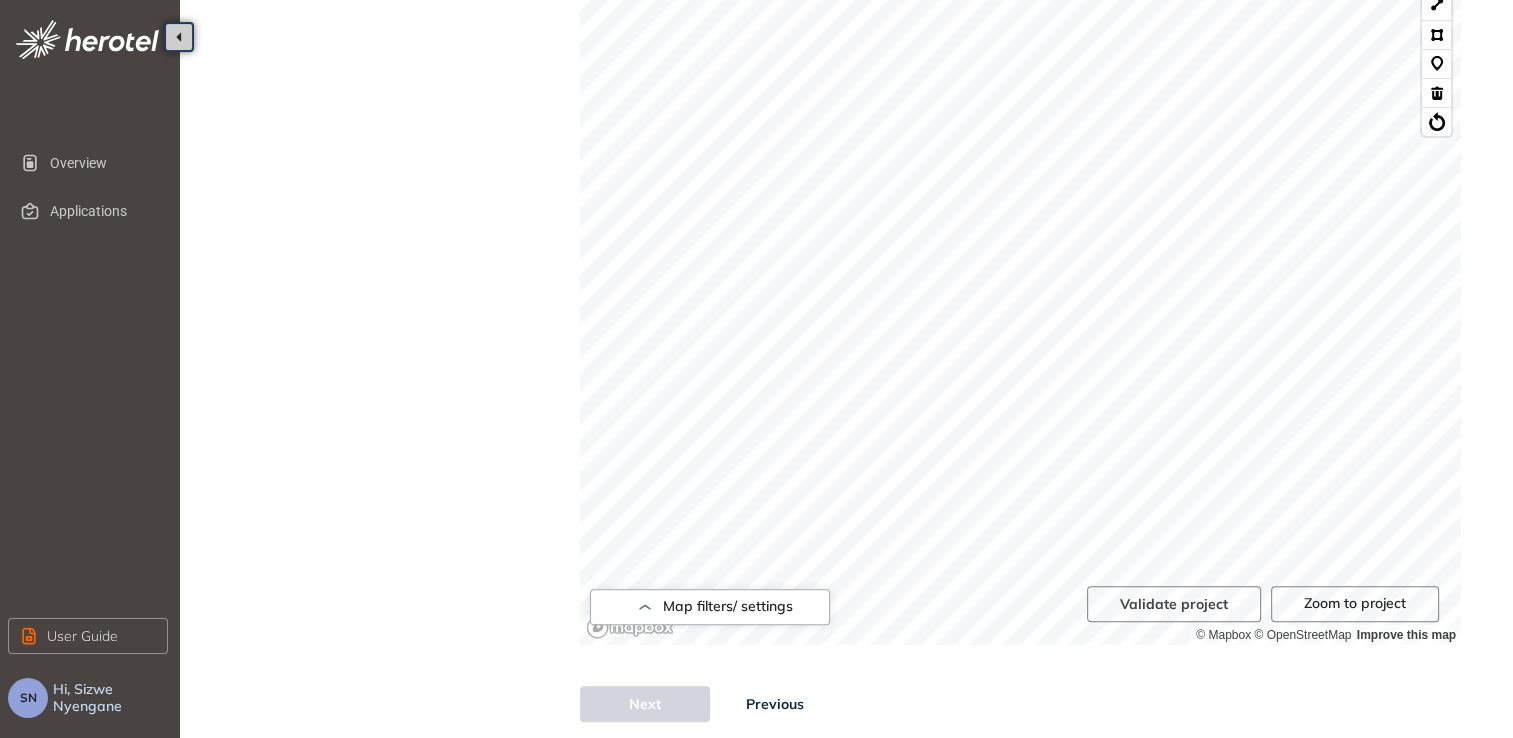 scroll, scrollTop: 678, scrollLeft: 0, axis: vertical 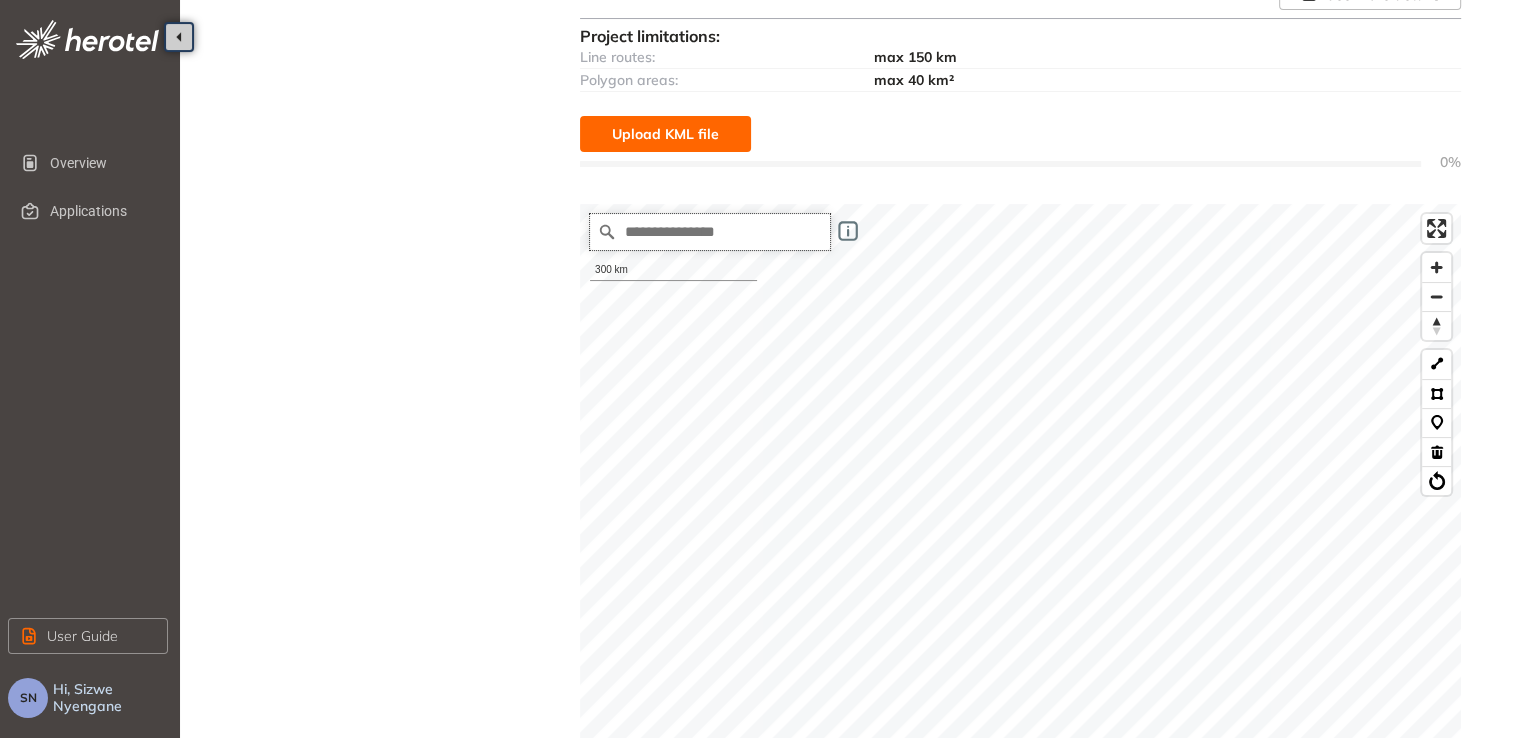 click at bounding box center (710, 232) 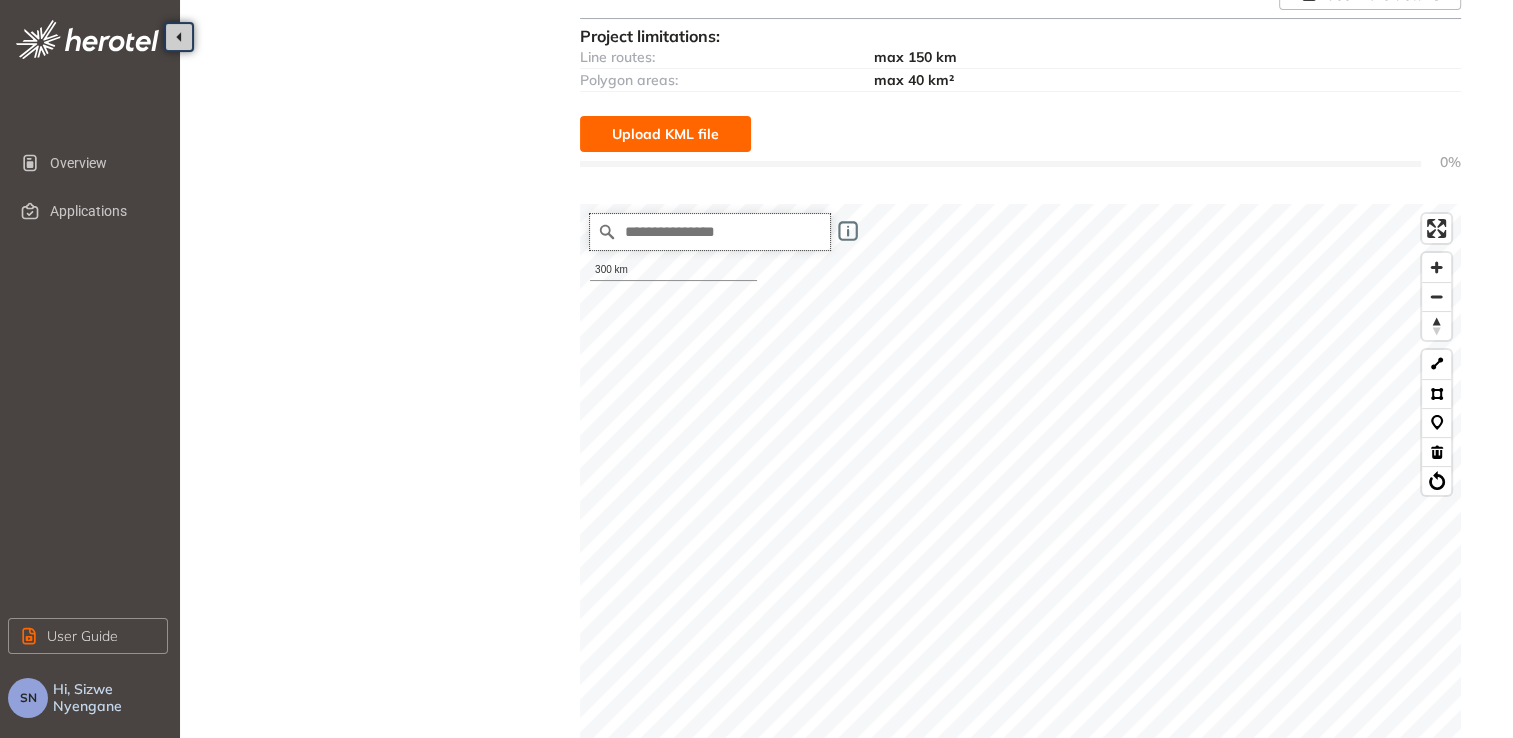 paste on "**********" 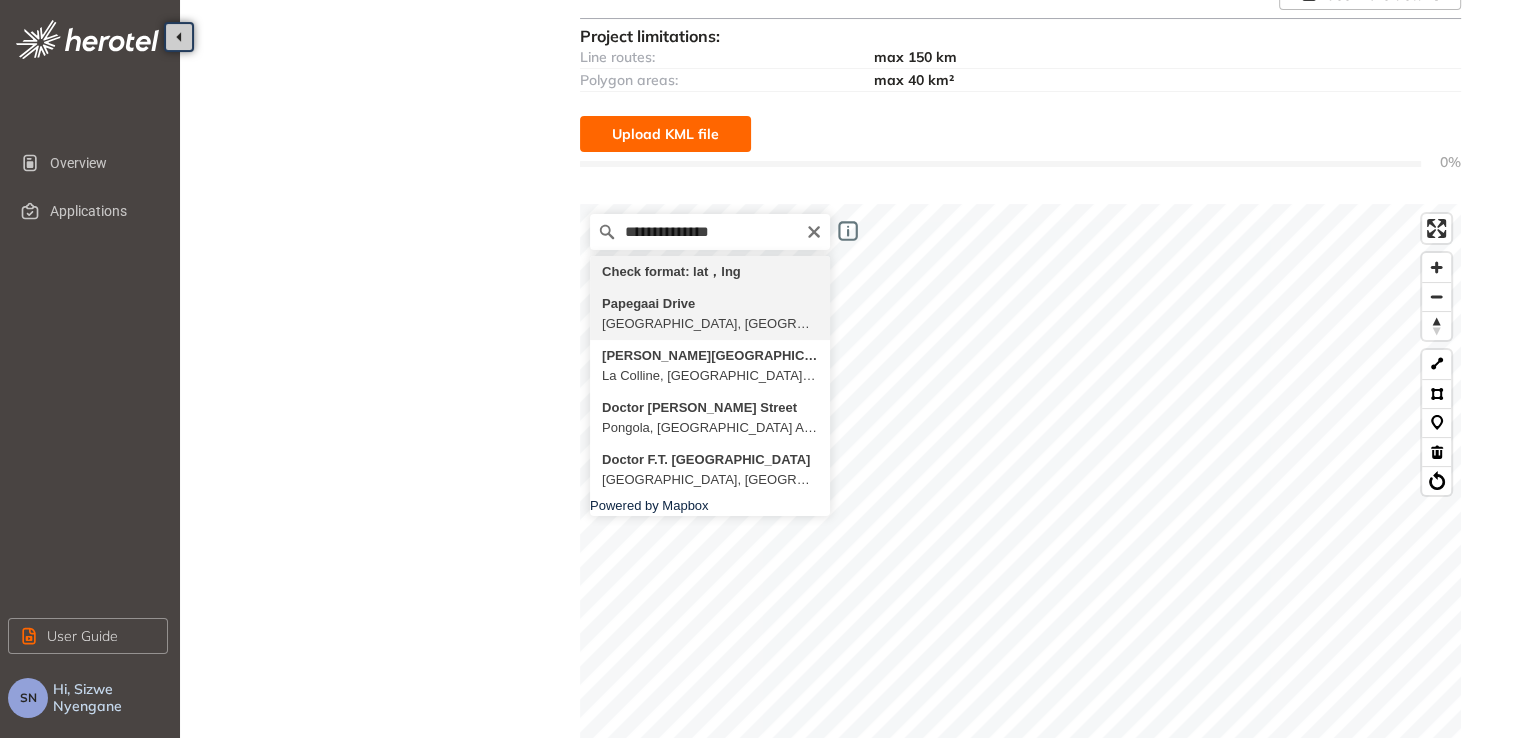 type on "**********" 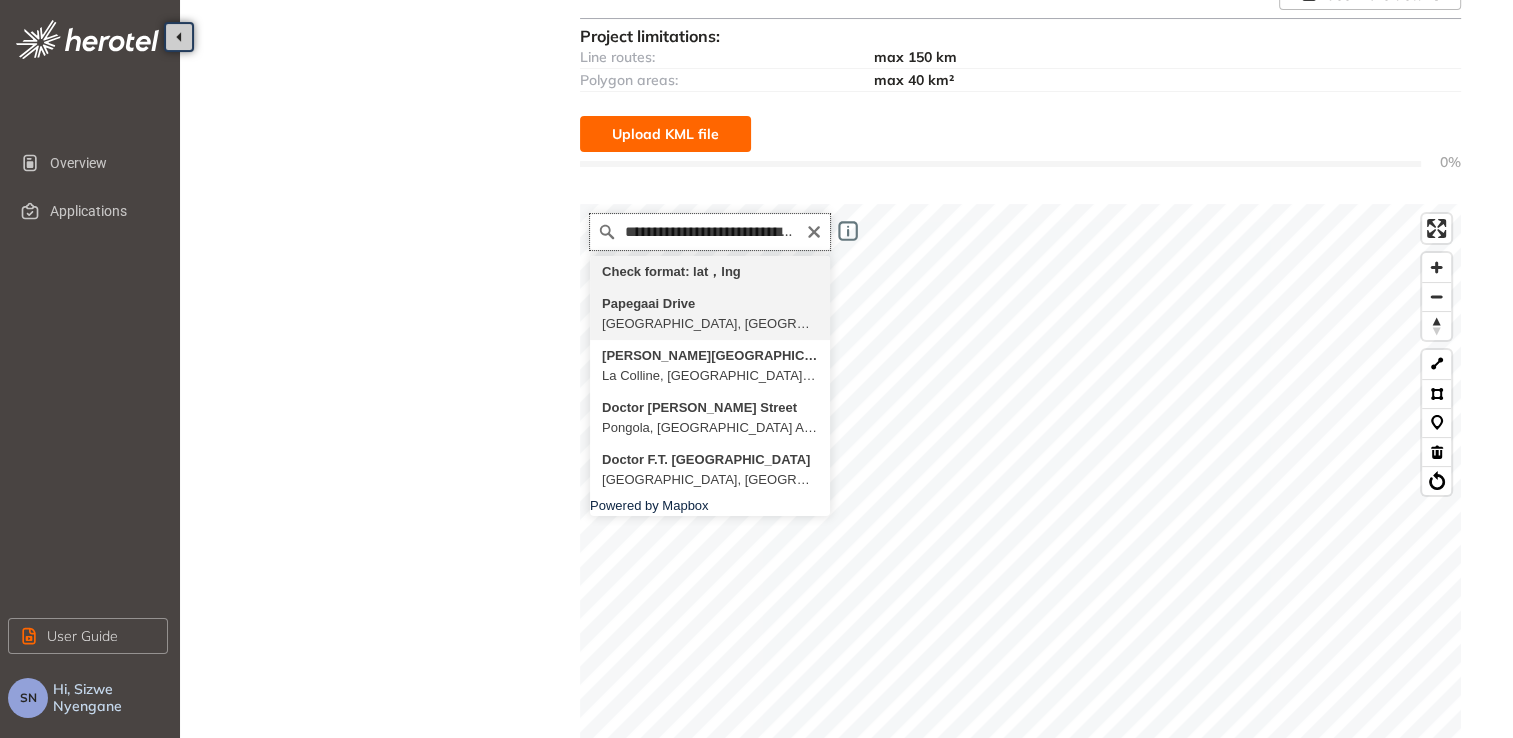 scroll, scrollTop: 0, scrollLeft: 0, axis: both 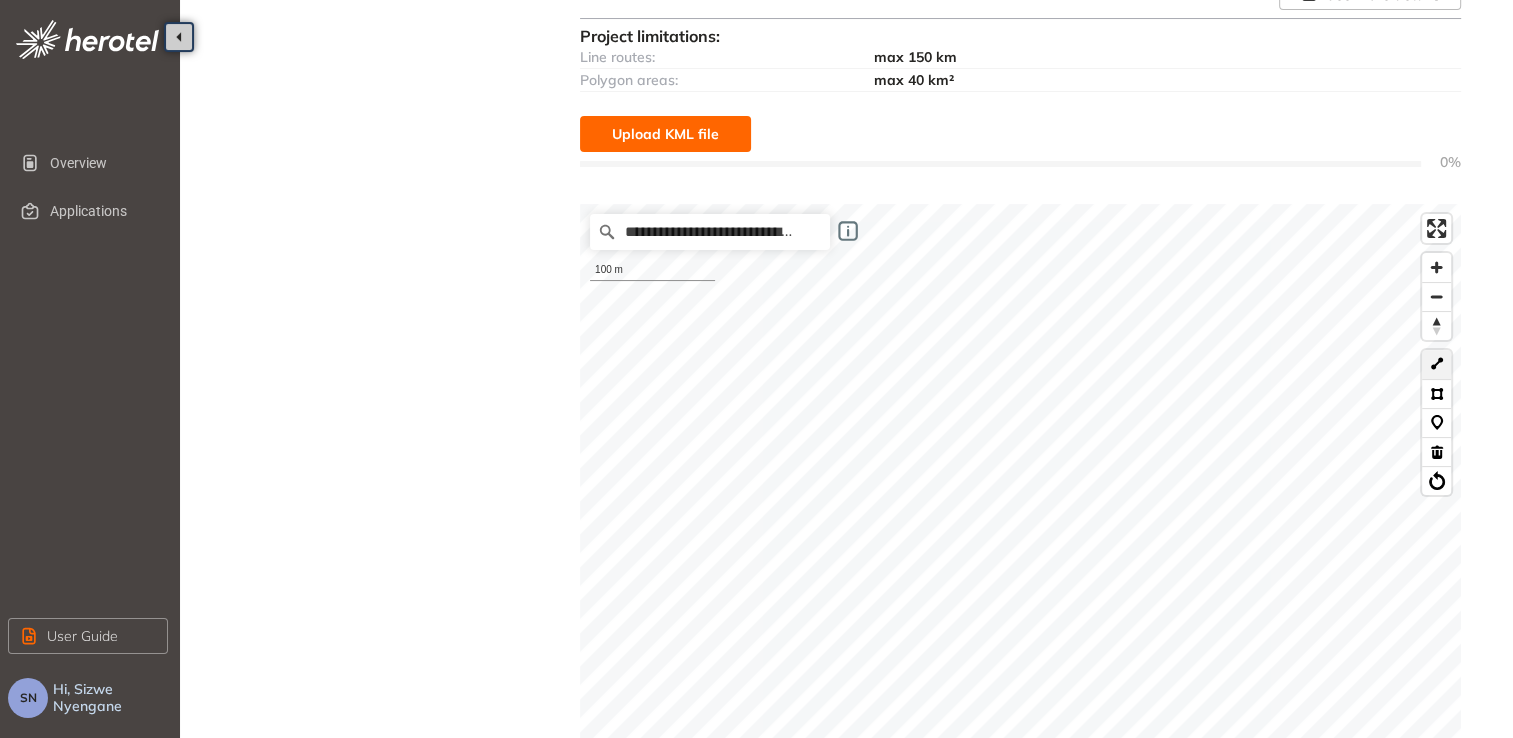 click at bounding box center [1436, 364] 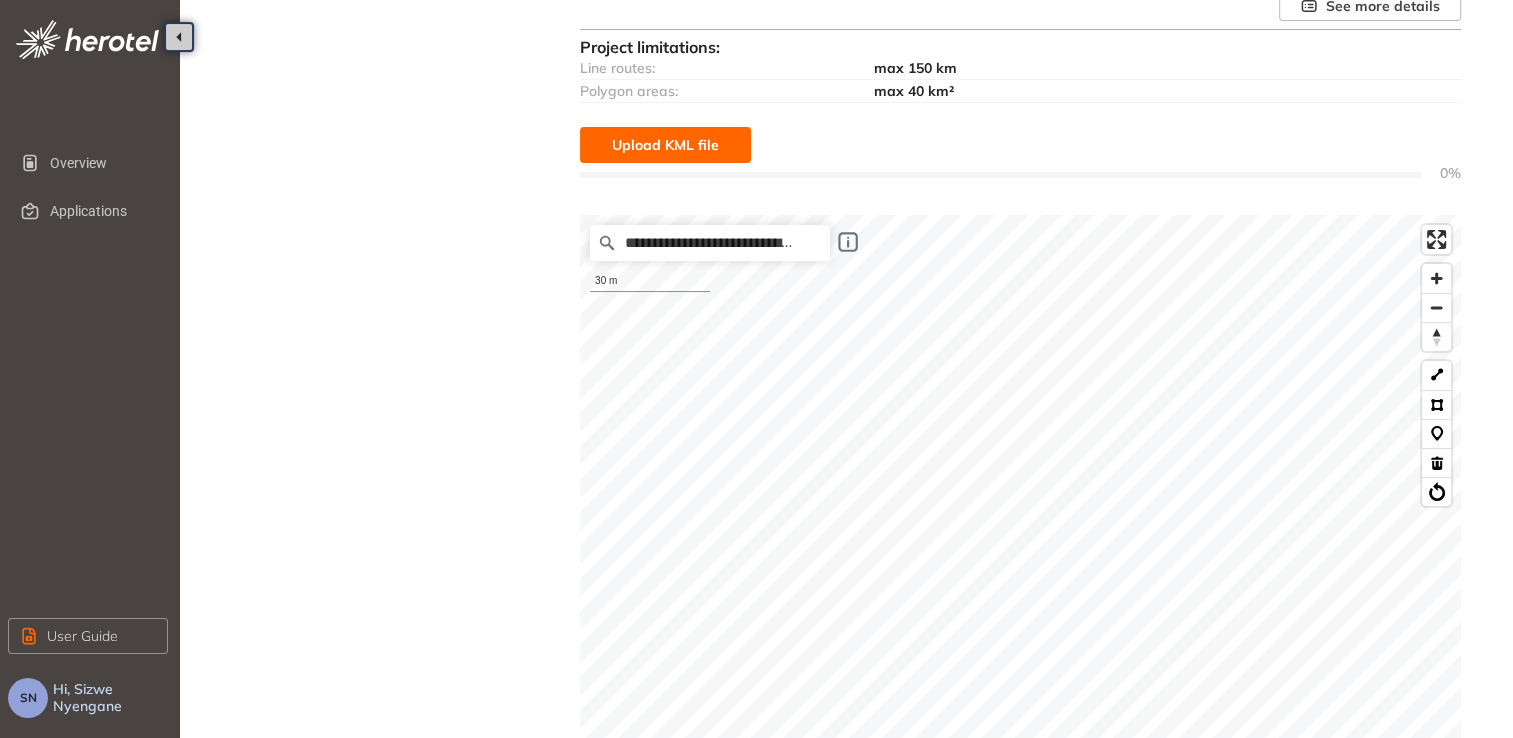 scroll, scrollTop: 283, scrollLeft: 0, axis: vertical 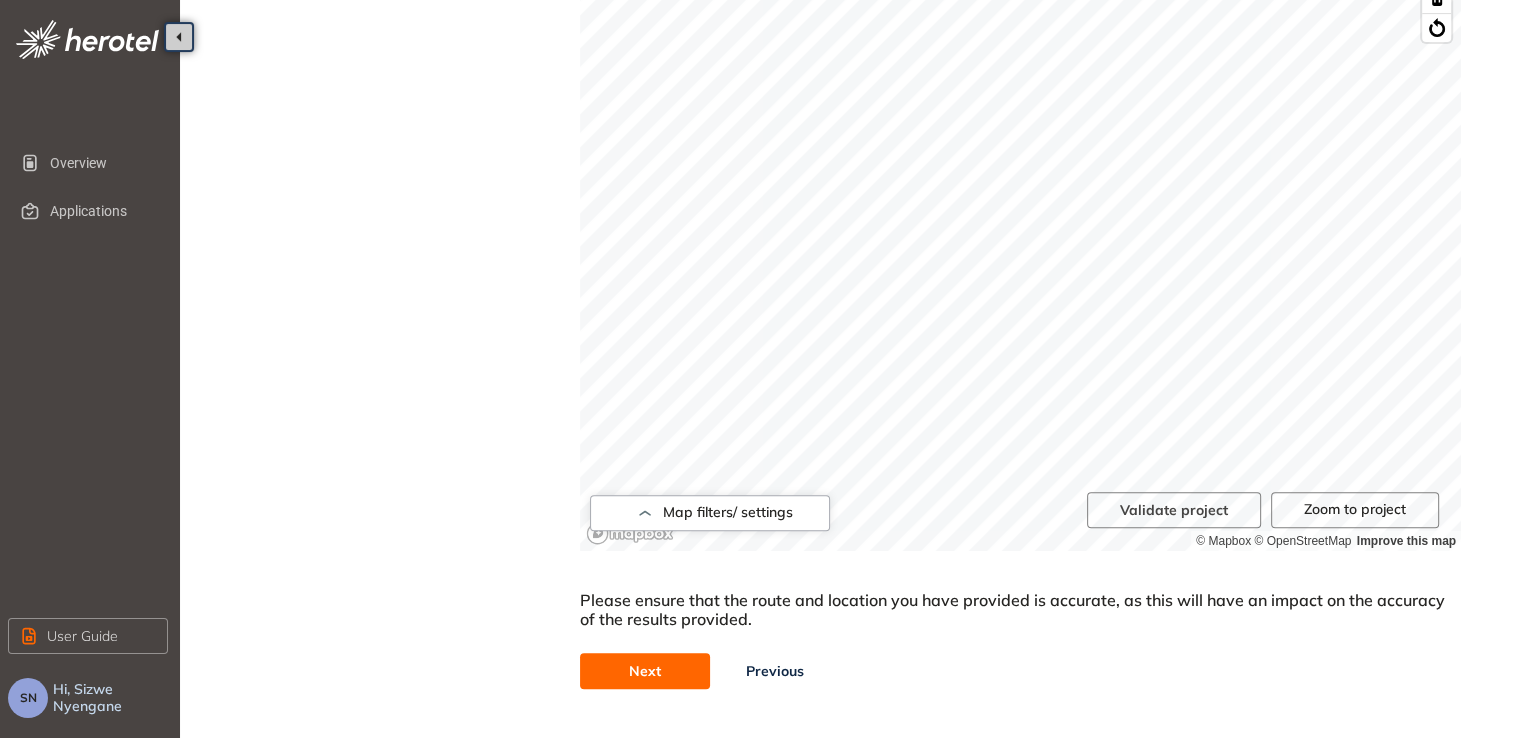click on "Next" at bounding box center [645, 671] 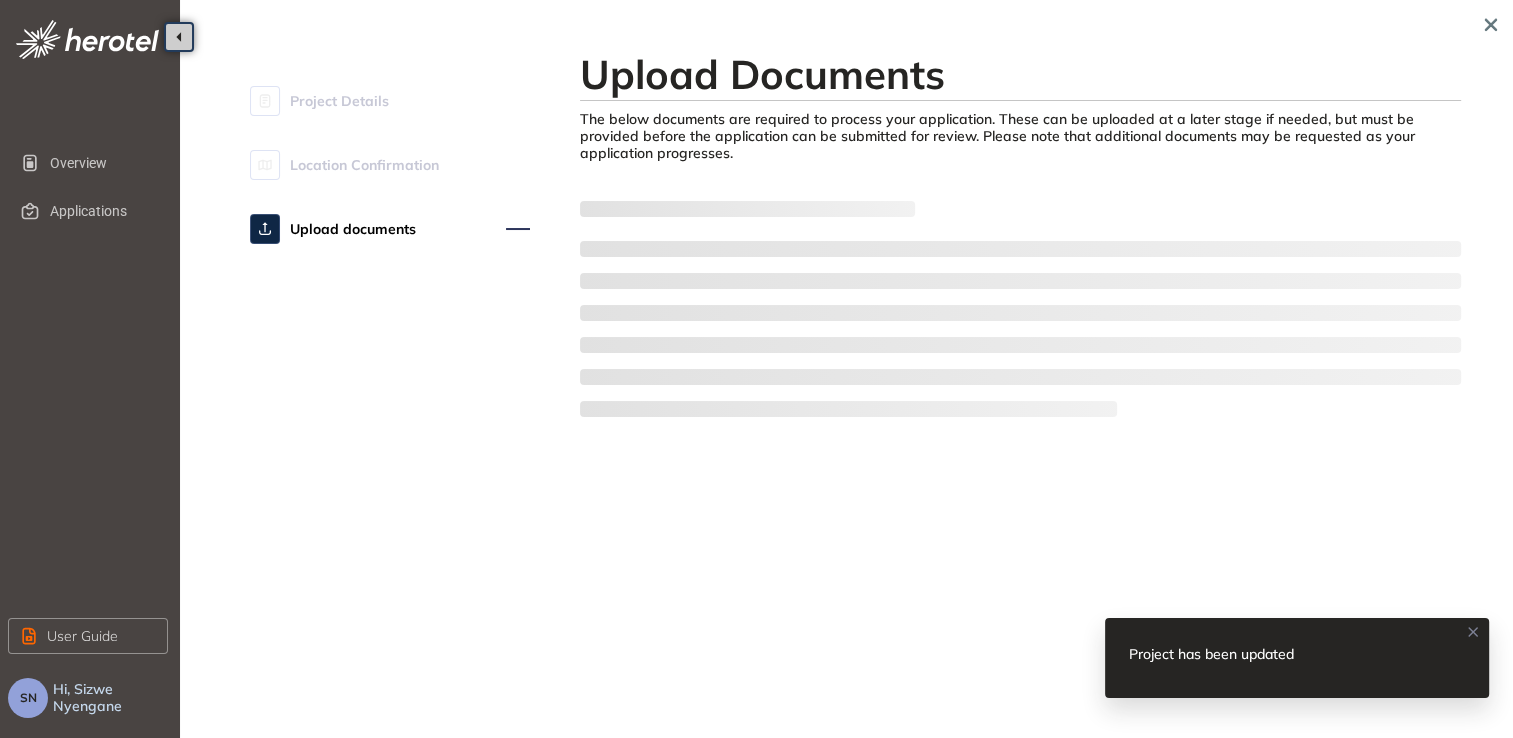 scroll, scrollTop: 0, scrollLeft: 0, axis: both 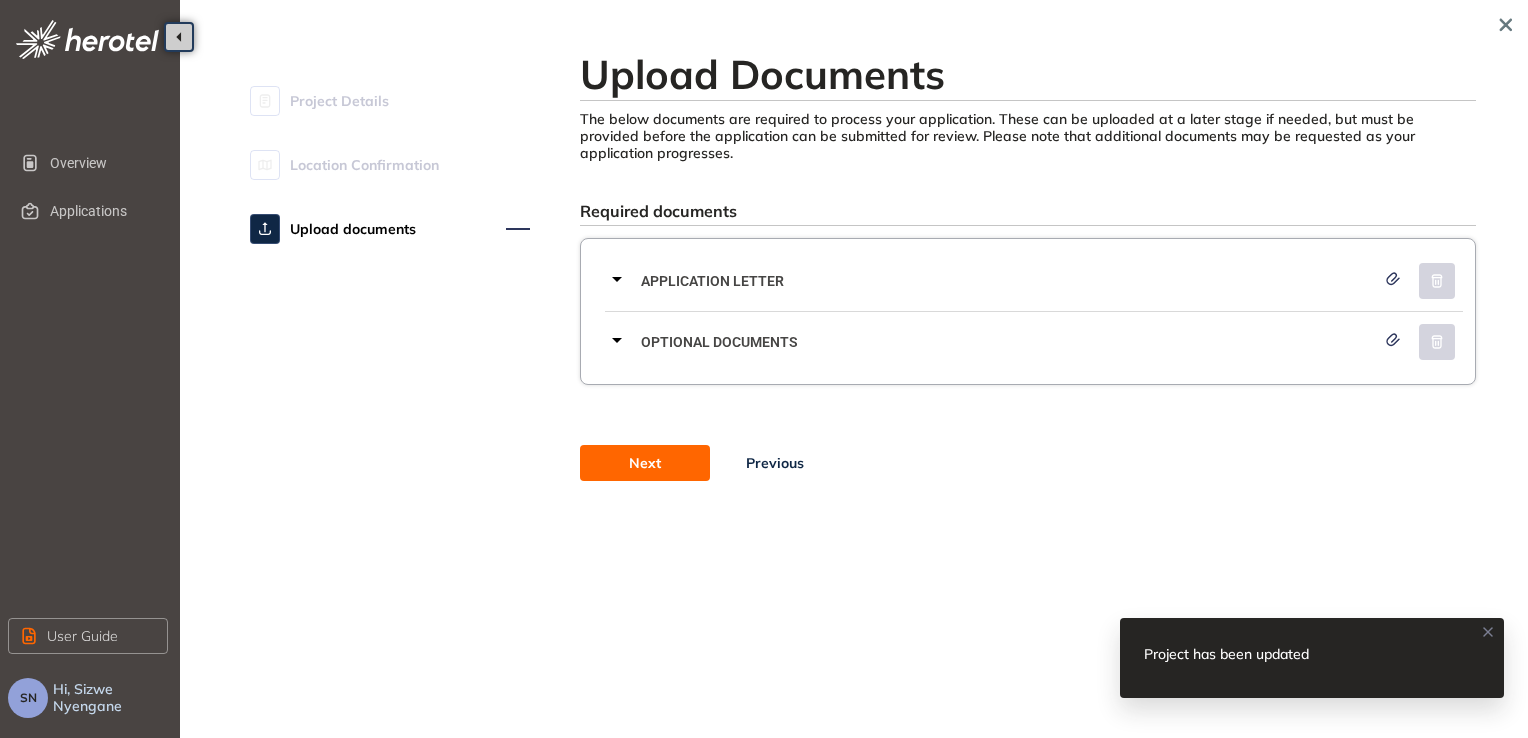click on "Application letter" at bounding box center (1008, 281) 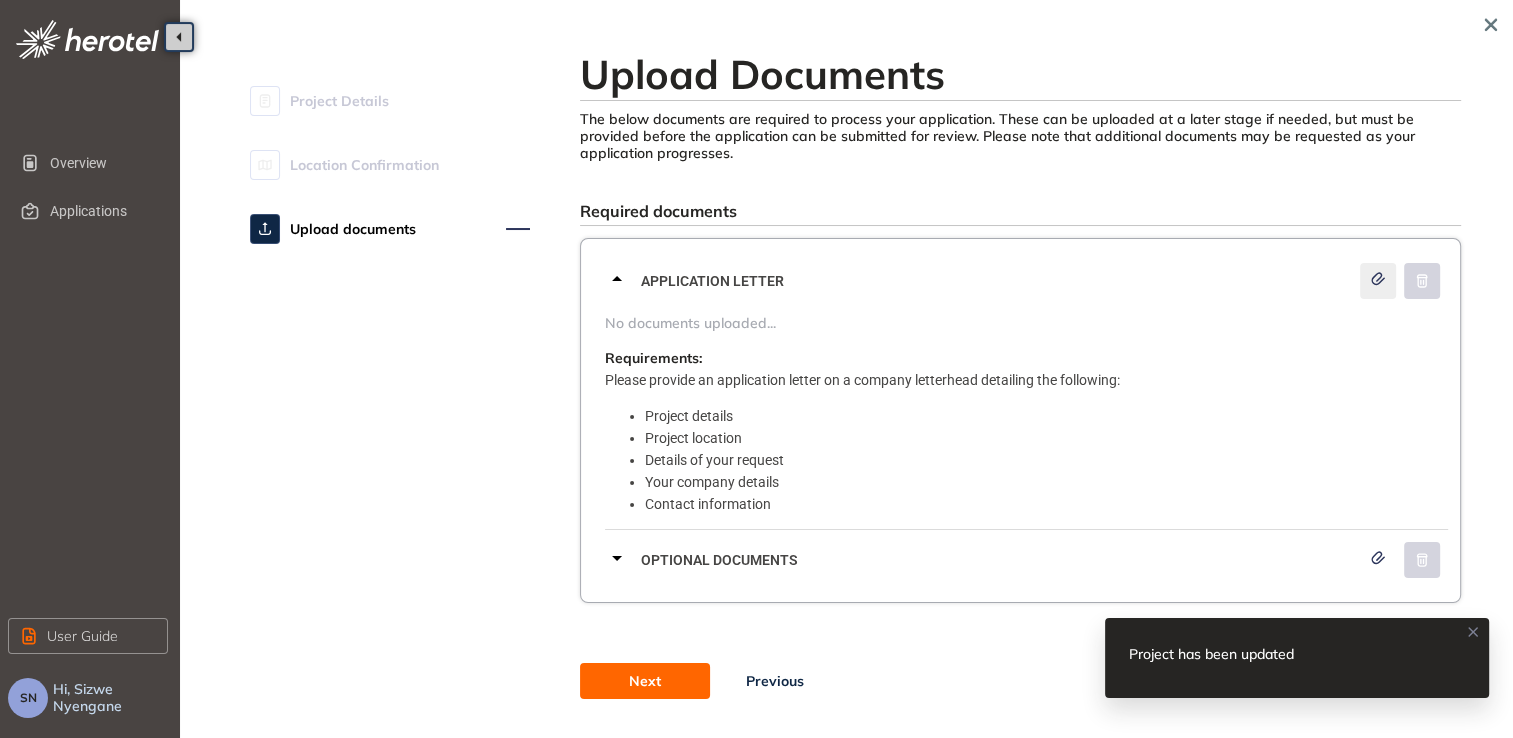 click 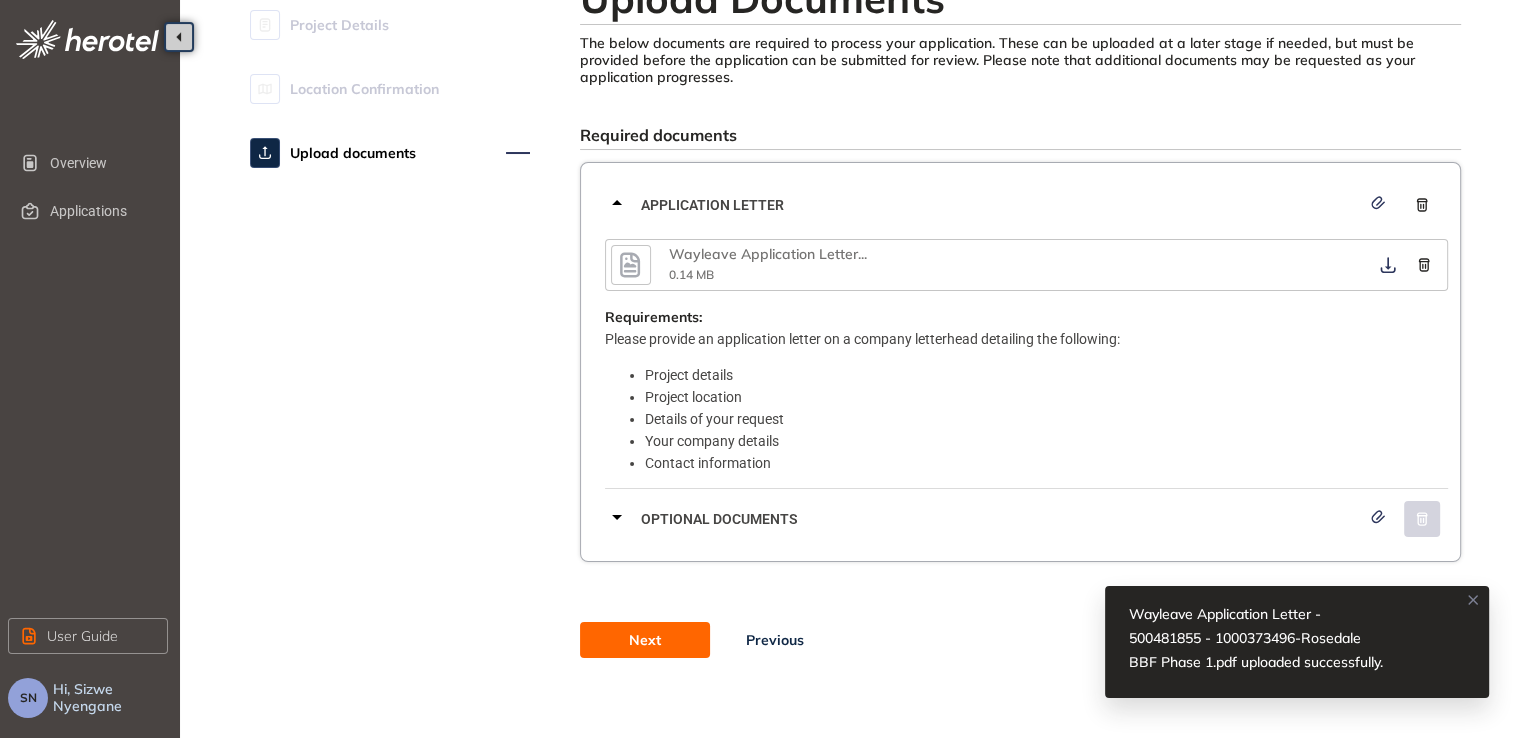 scroll, scrollTop: 84, scrollLeft: 0, axis: vertical 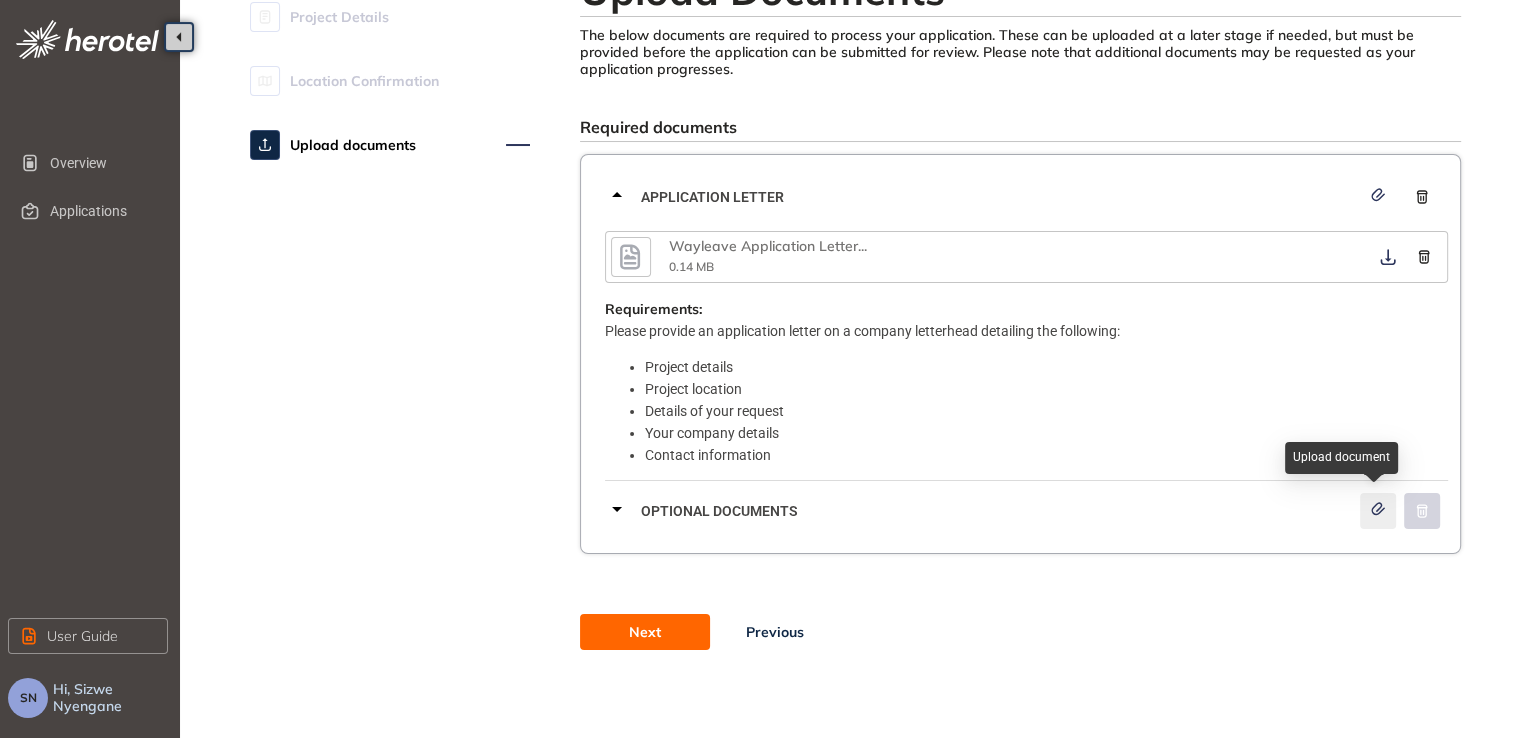 click 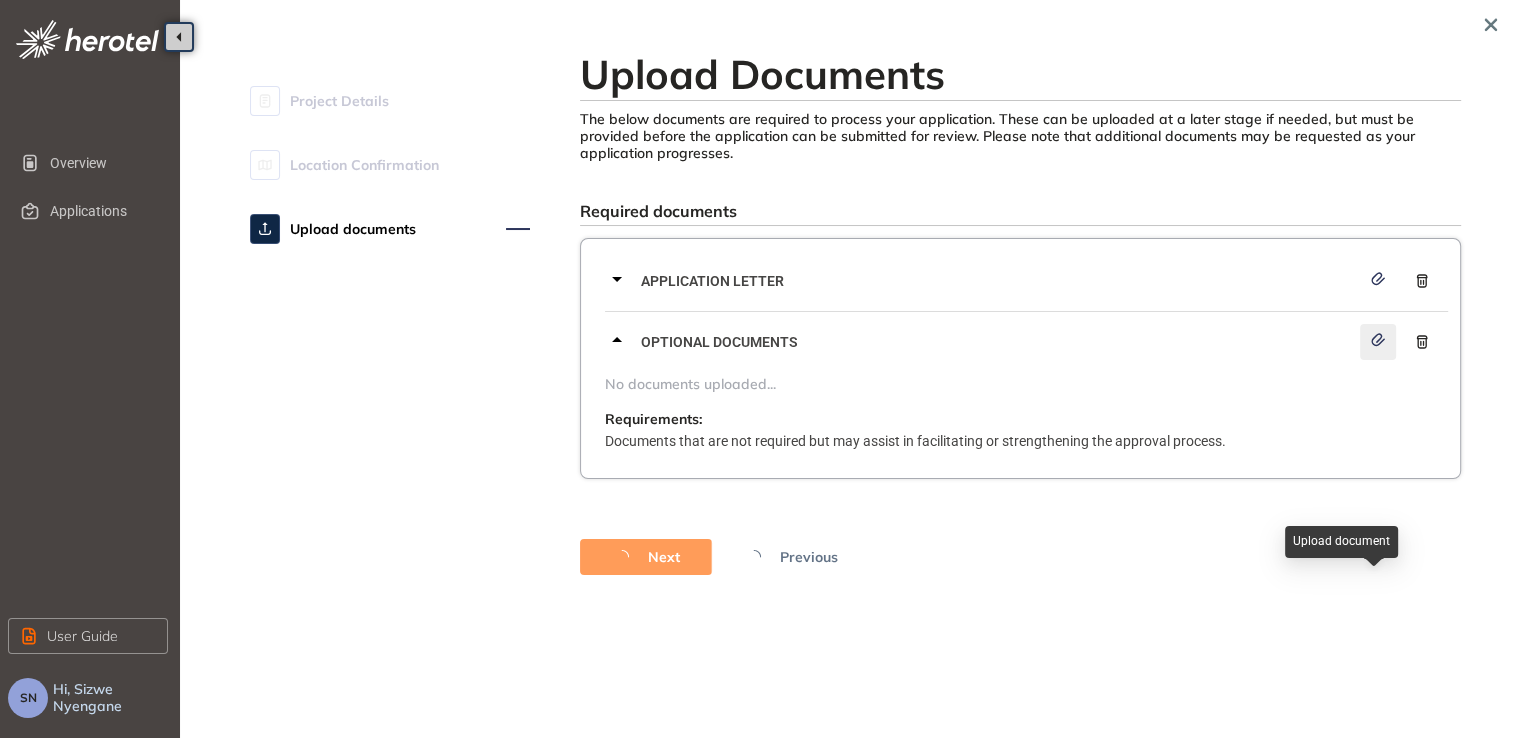 scroll, scrollTop: 0, scrollLeft: 0, axis: both 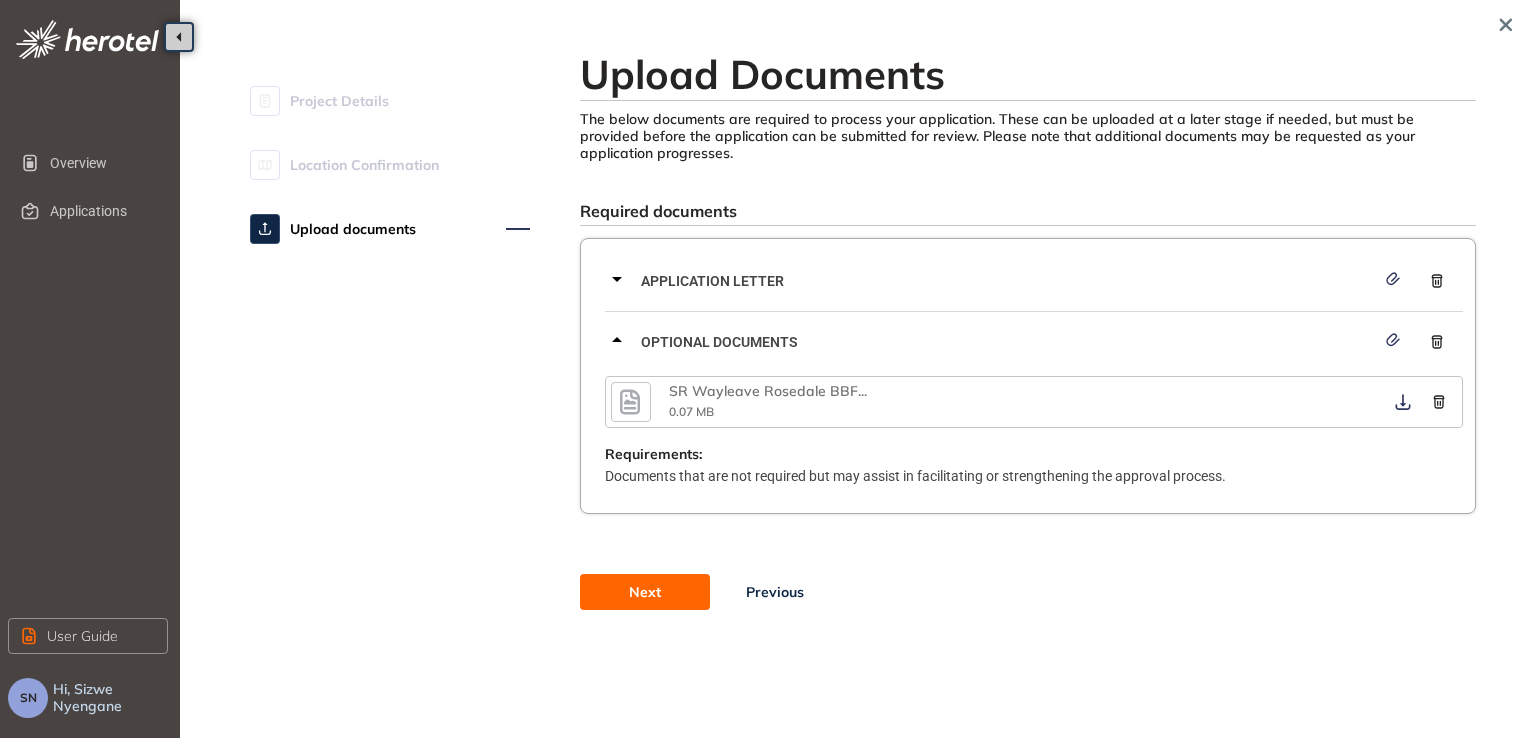 click on "Next" at bounding box center (645, 592) 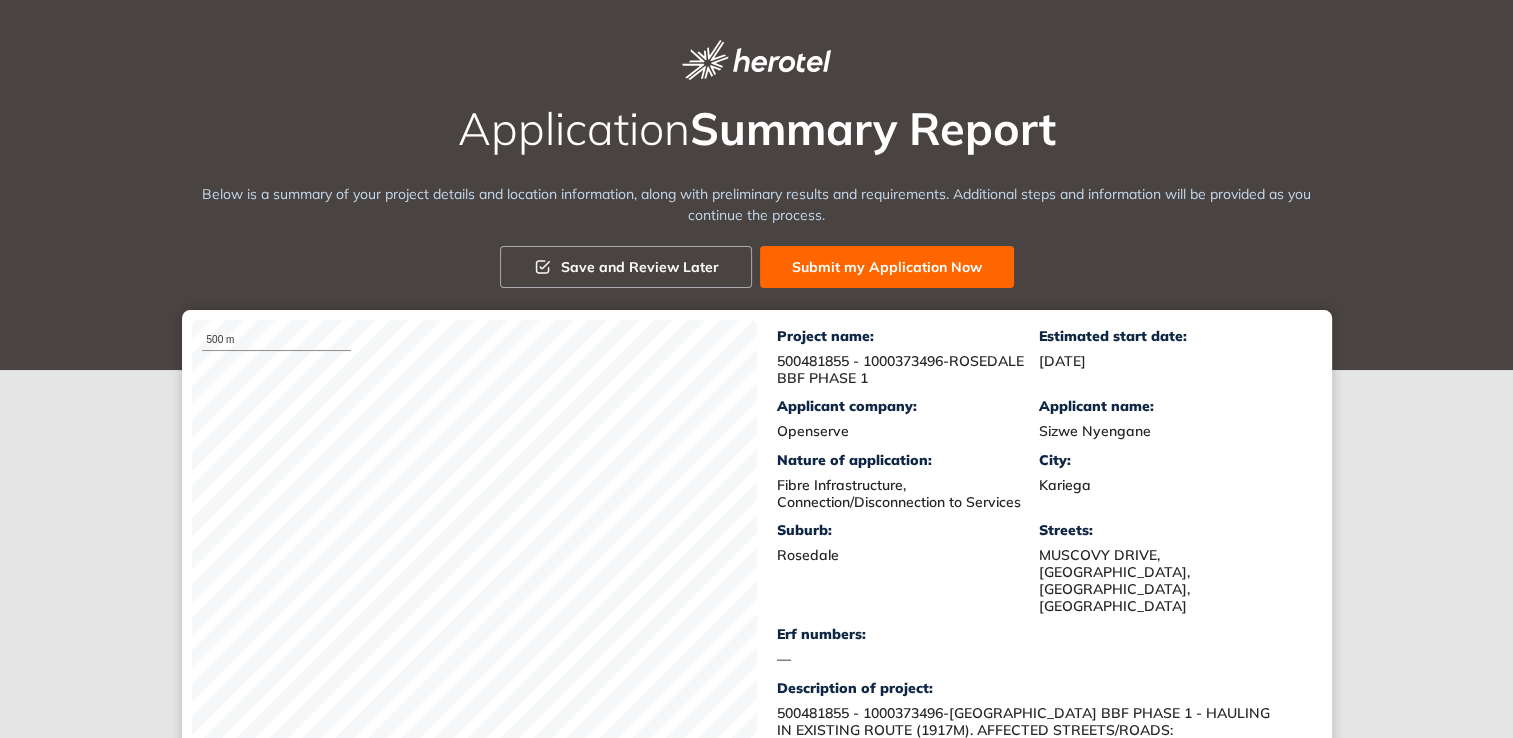 click on "Submit my Application Now" at bounding box center (887, 267) 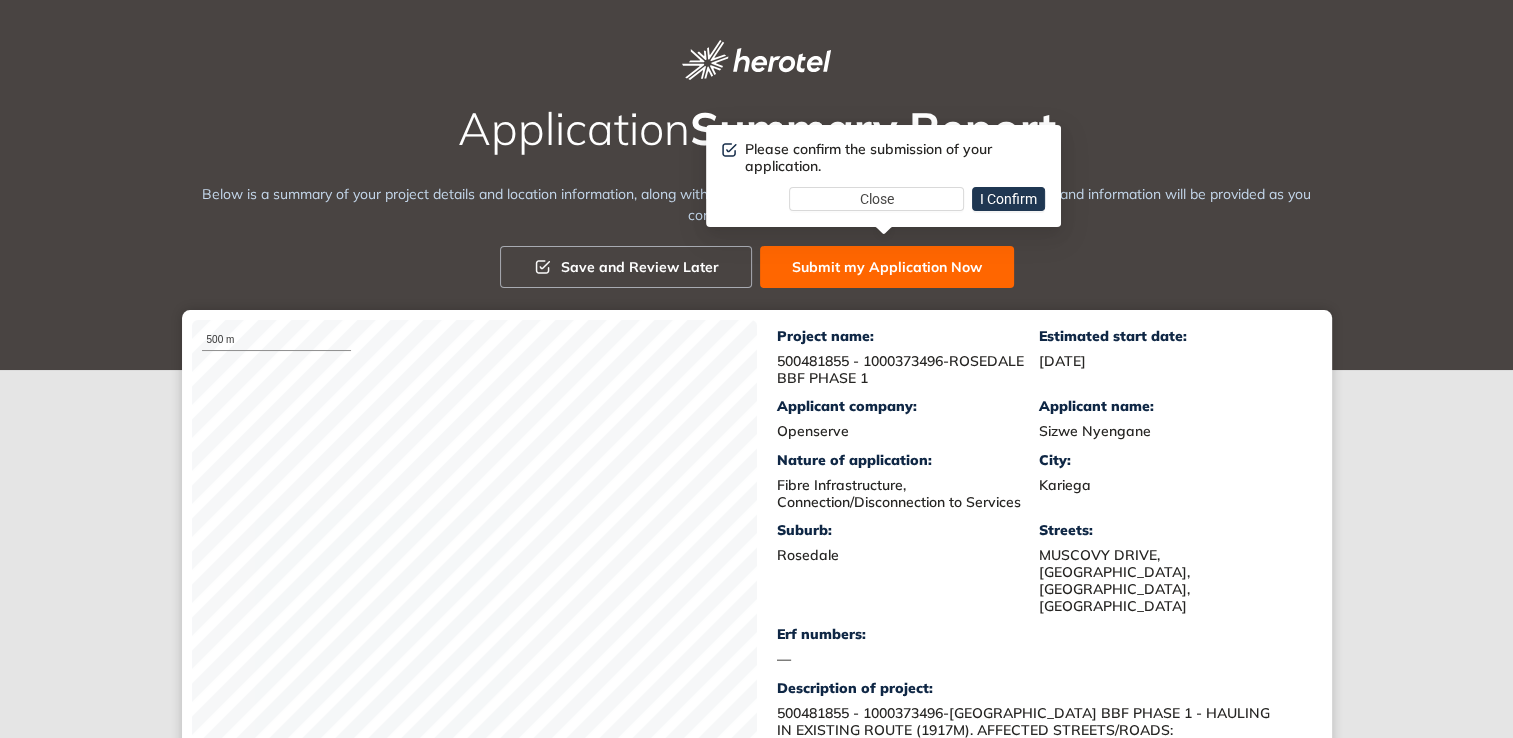 click on "I Confirm" at bounding box center (1008, 199) 